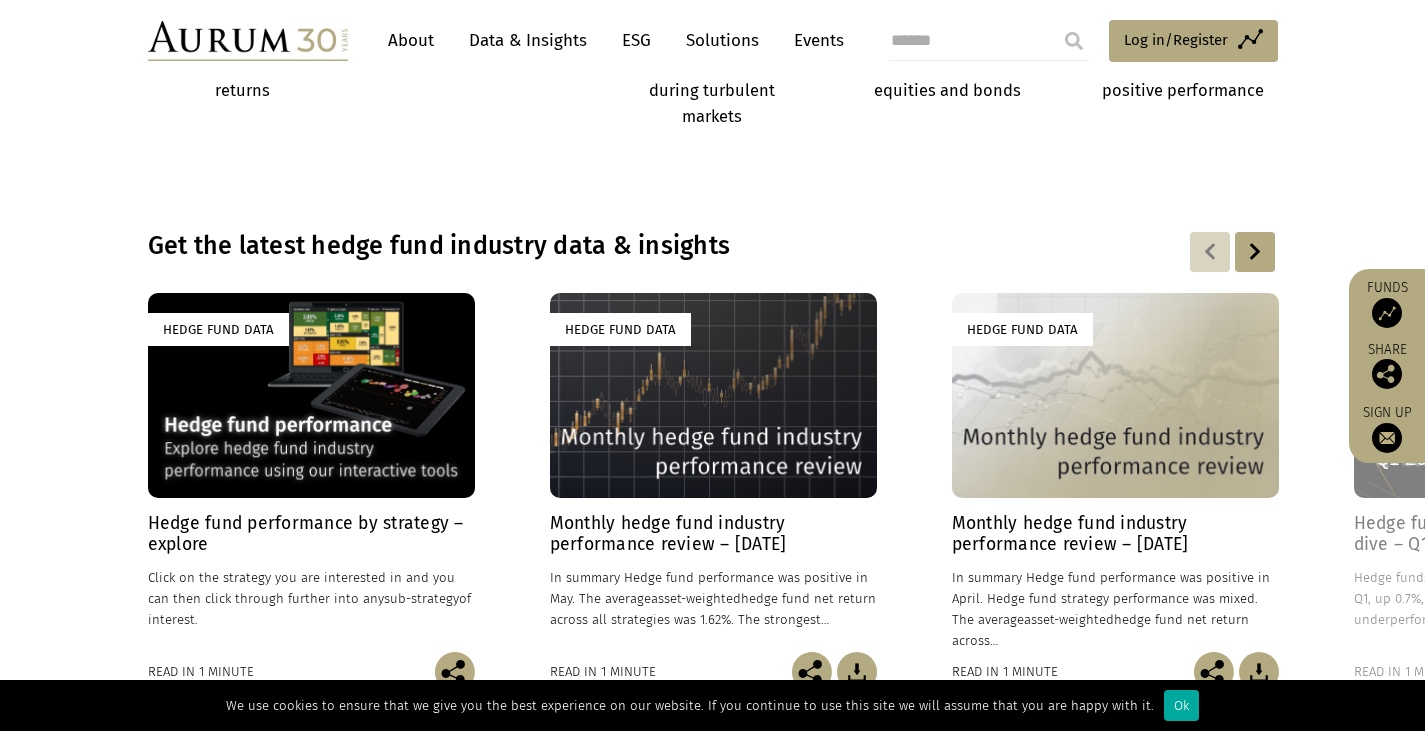 scroll, scrollTop: 1500, scrollLeft: 0, axis: vertical 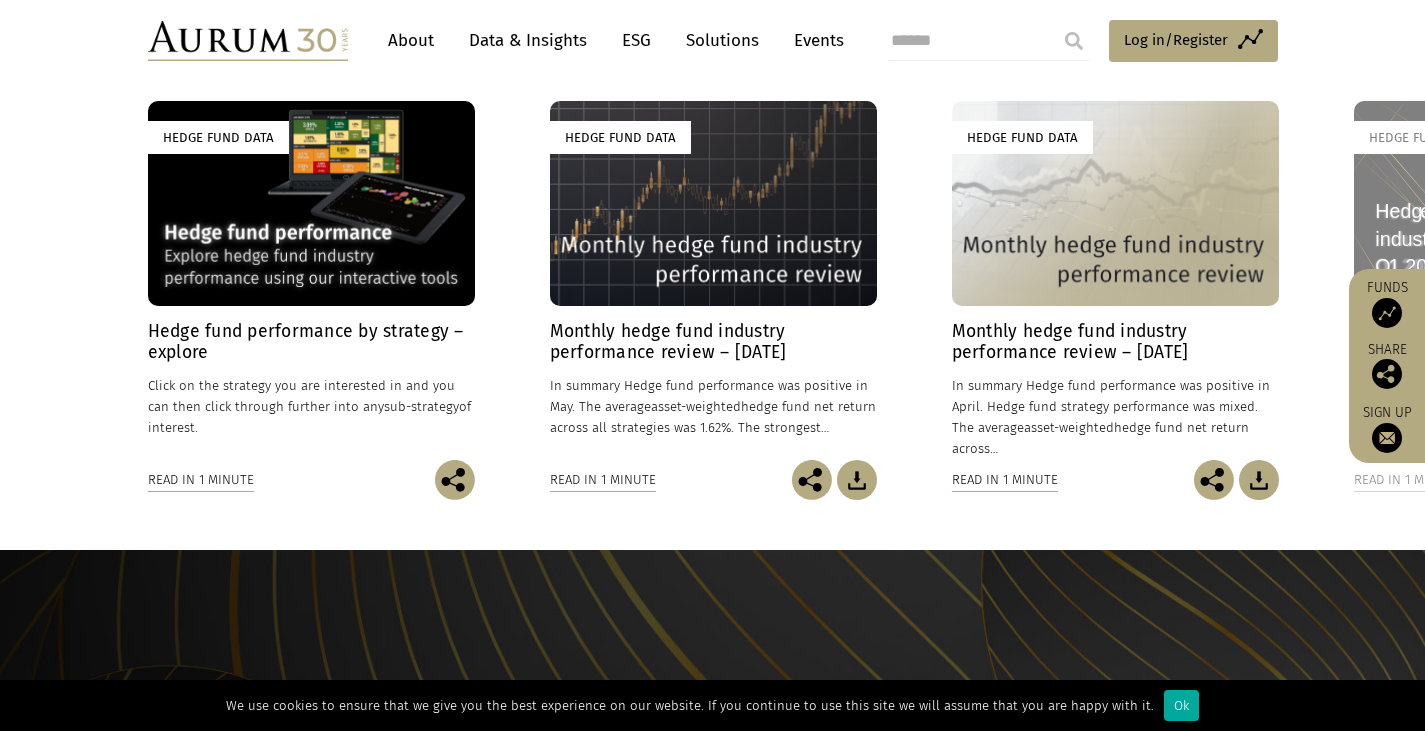 click on "Hedge Fund Data" at bounding box center [311, 203] 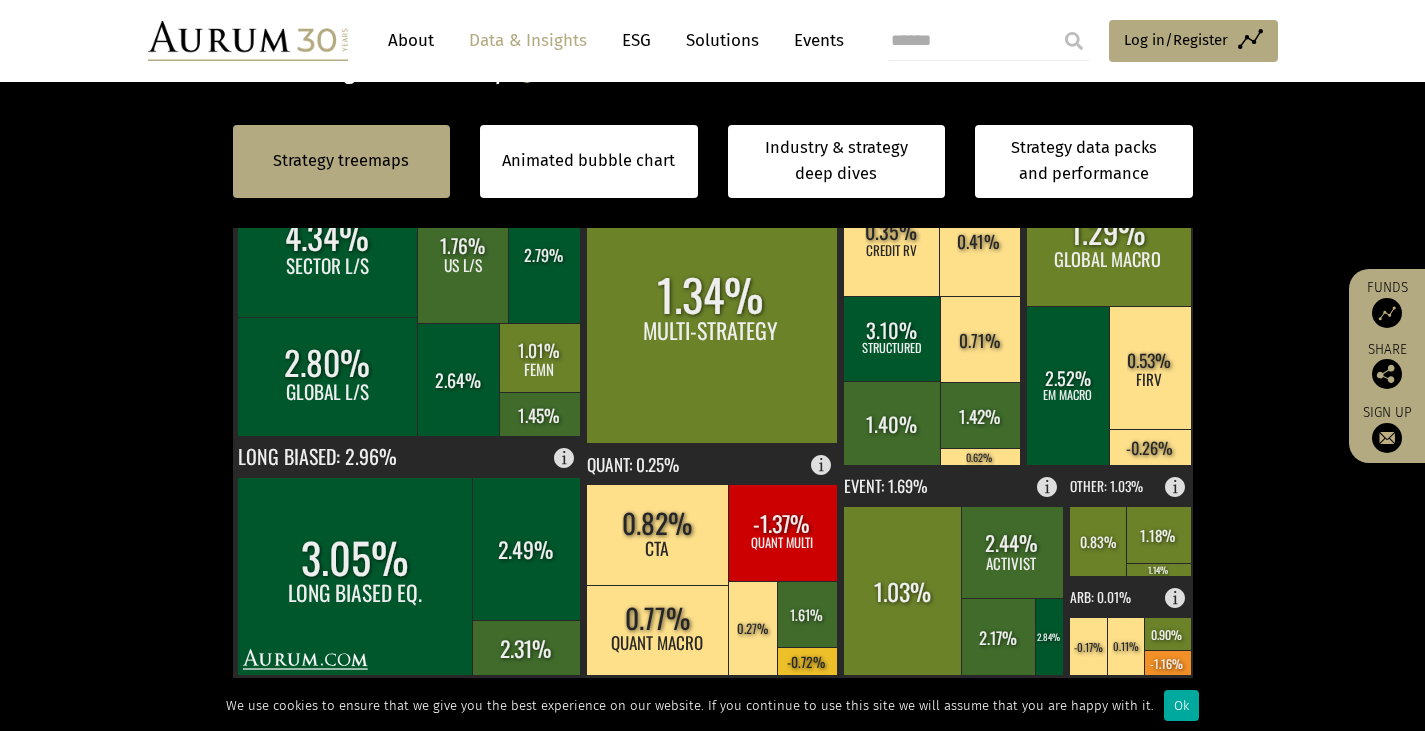 scroll, scrollTop: 800, scrollLeft: 0, axis: vertical 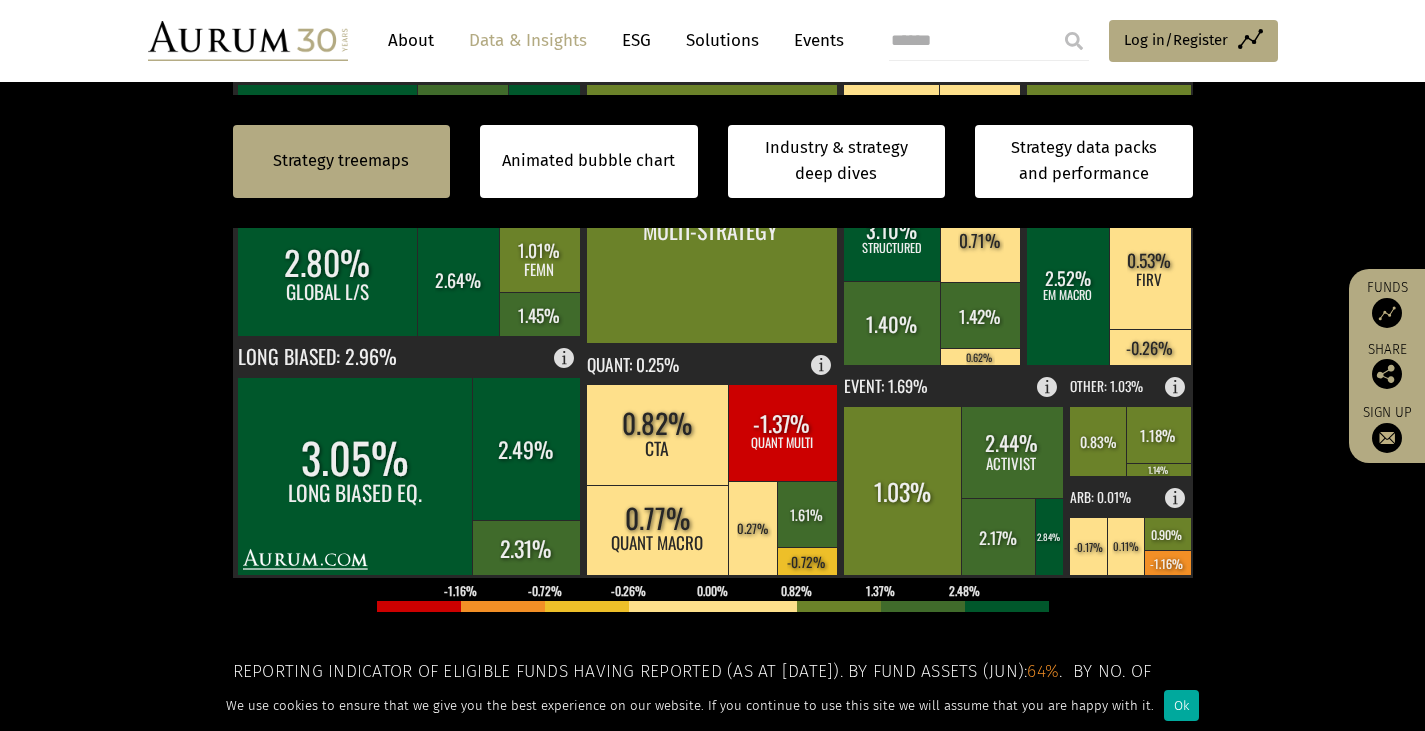 click on "Strategy treemaps
Animated bubble chart
Industry & strategy deep dives
Strategy data packs and performance
Strategy treemaps
Animated bubble chart
Industry & strategy deep dives
Strategy data packs and performance
By strategy – June 2025
By strategy – June 2025" at bounding box center (712, 368) 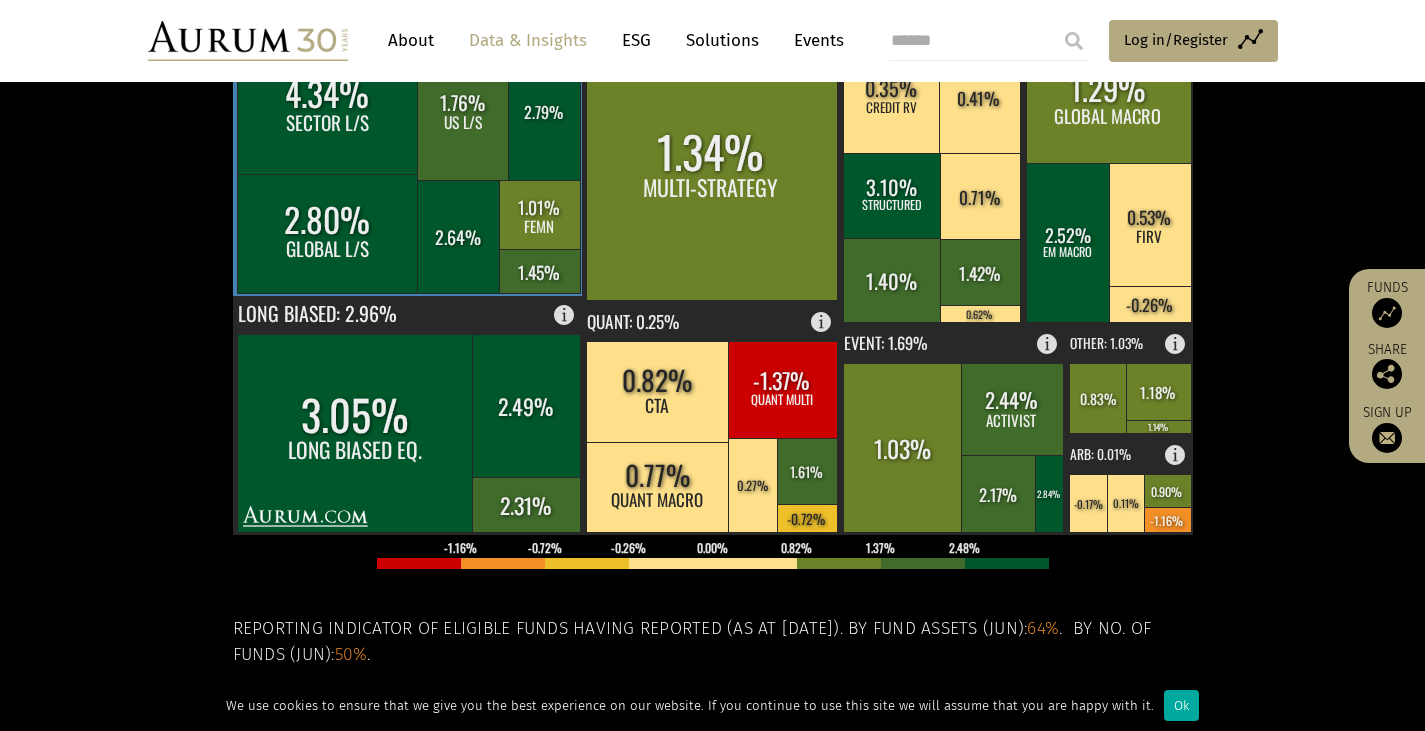 scroll, scrollTop: 300, scrollLeft: 0, axis: vertical 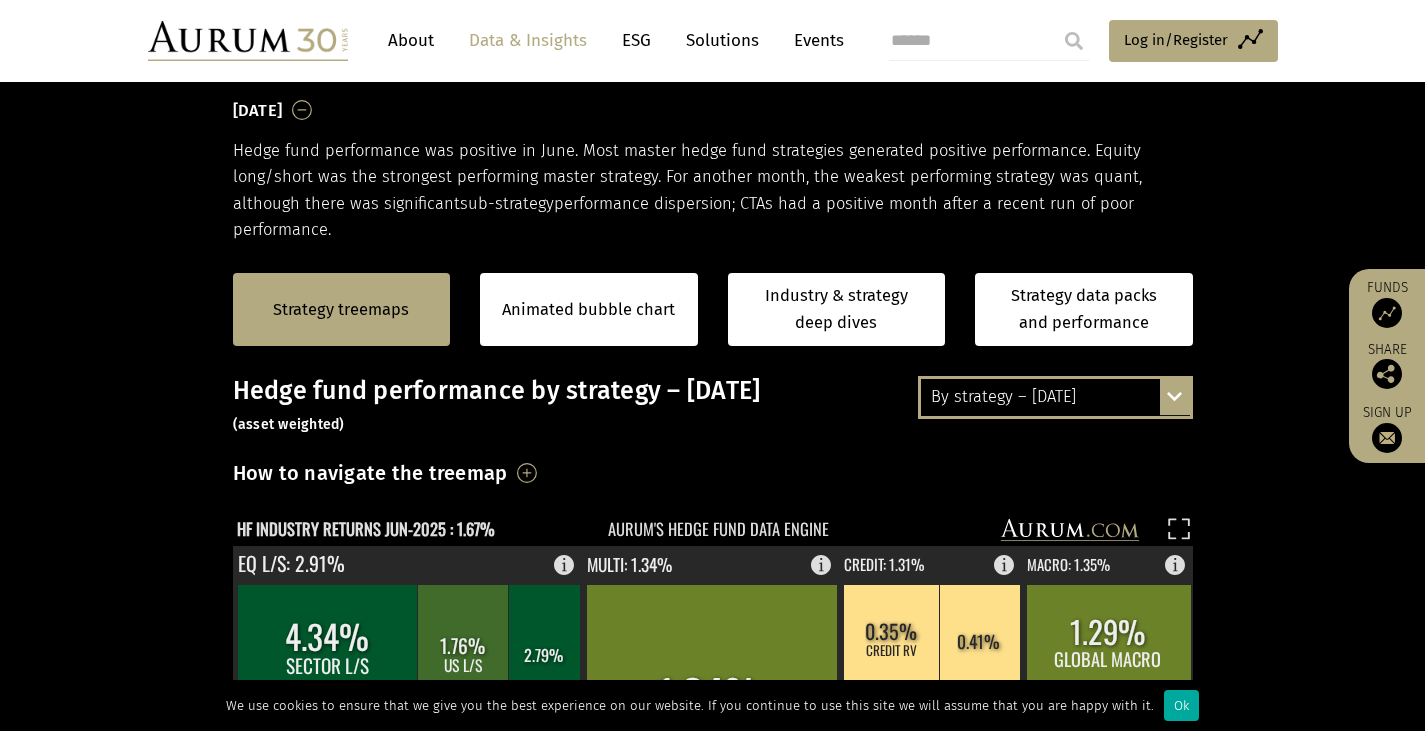 click on "Strategy treemaps
Animated bubble chart
Industry & strategy deep dives
Strategy data packs and performance" at bounding box center (712, 309) 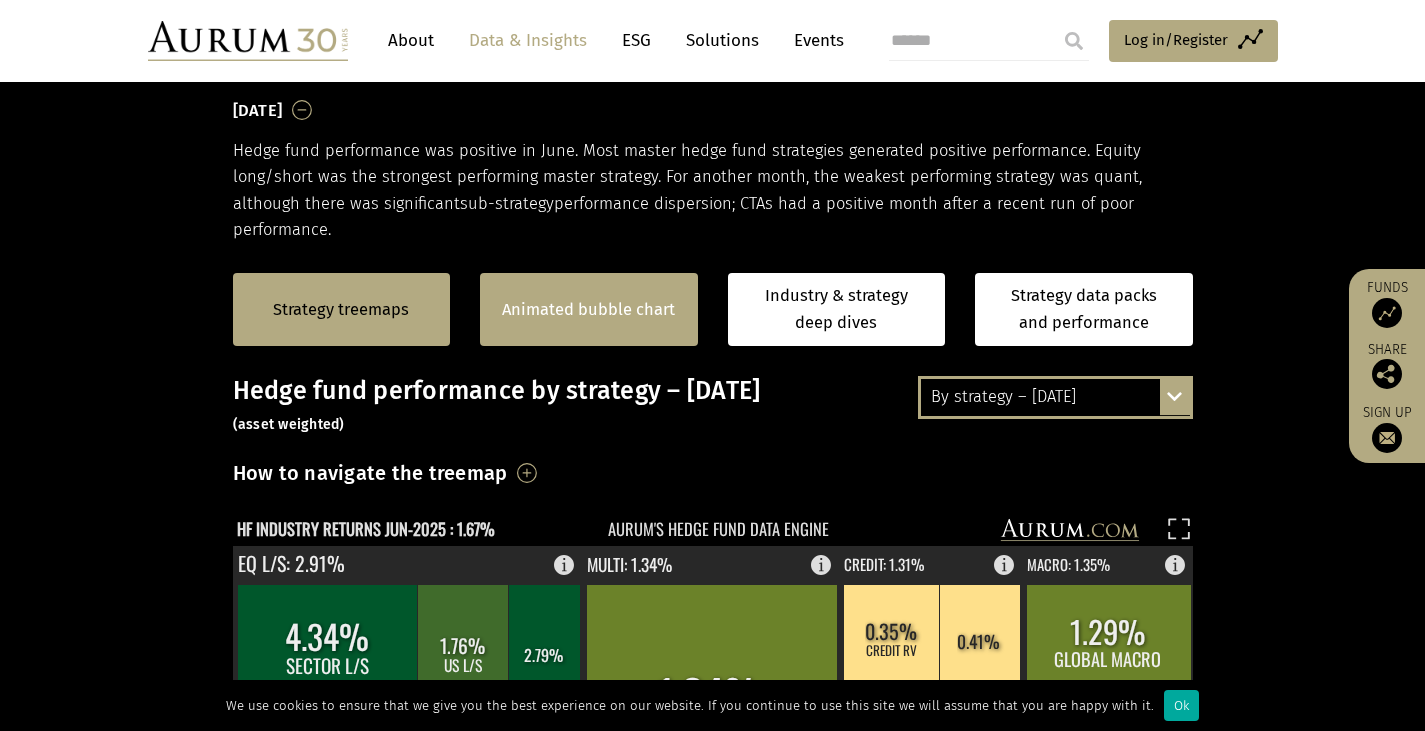 click on "Animated bubble chart" at bounding box center [588, 310] 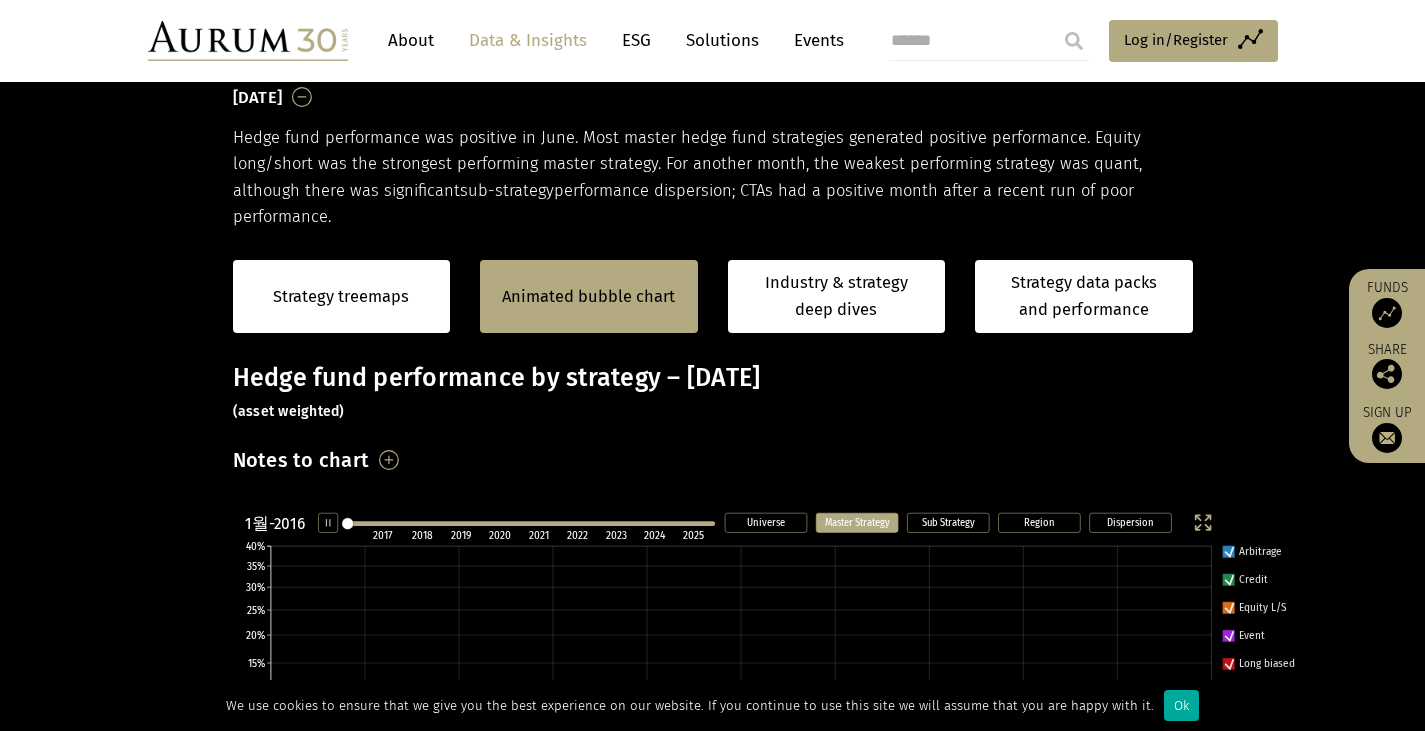 scroll, scrollTop: 326, scrollLeft: 0, axis: vertical 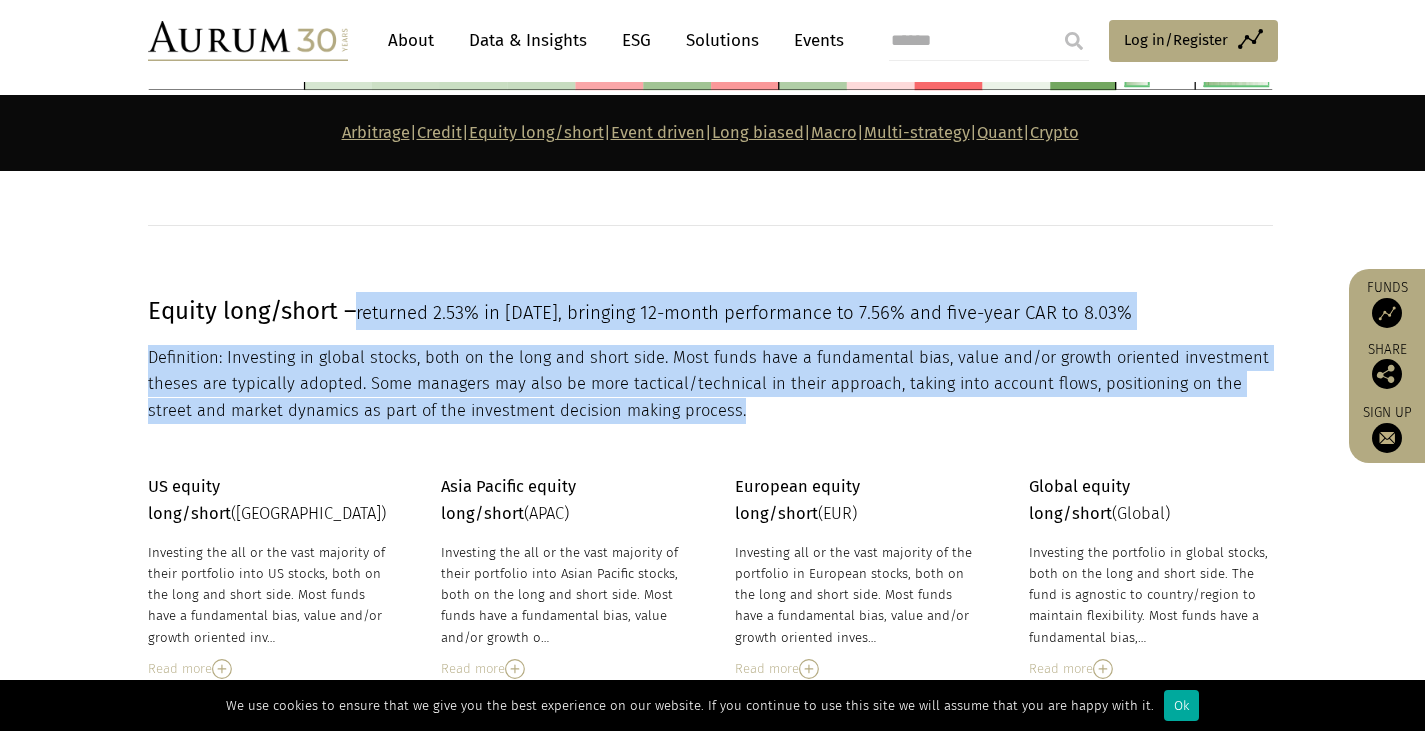 drag, startPoint x: 352, startPoint y: 306, endPoint x: 771, endPoint y: 428, distance: 436.40005 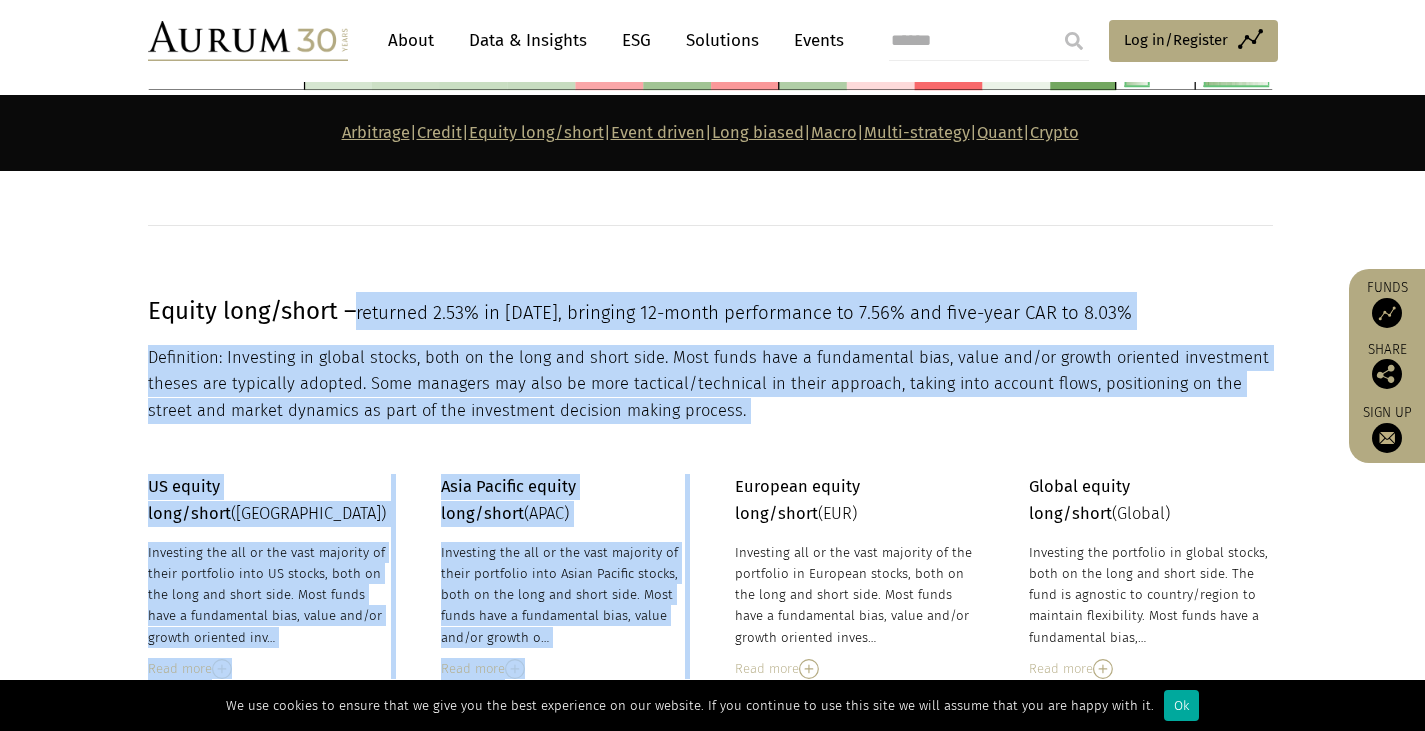 click on "Definition: Investing in global stocks, both on the long and short side. Most funds have a fundamental bias, value and/or growth oriented investment theses are typically adopted. Some managers may also be more tactical/technical in their approach, taking into account flows, positioning on the street and market dynamics as part of the investment decision making process." at bounding box center (710, 384) 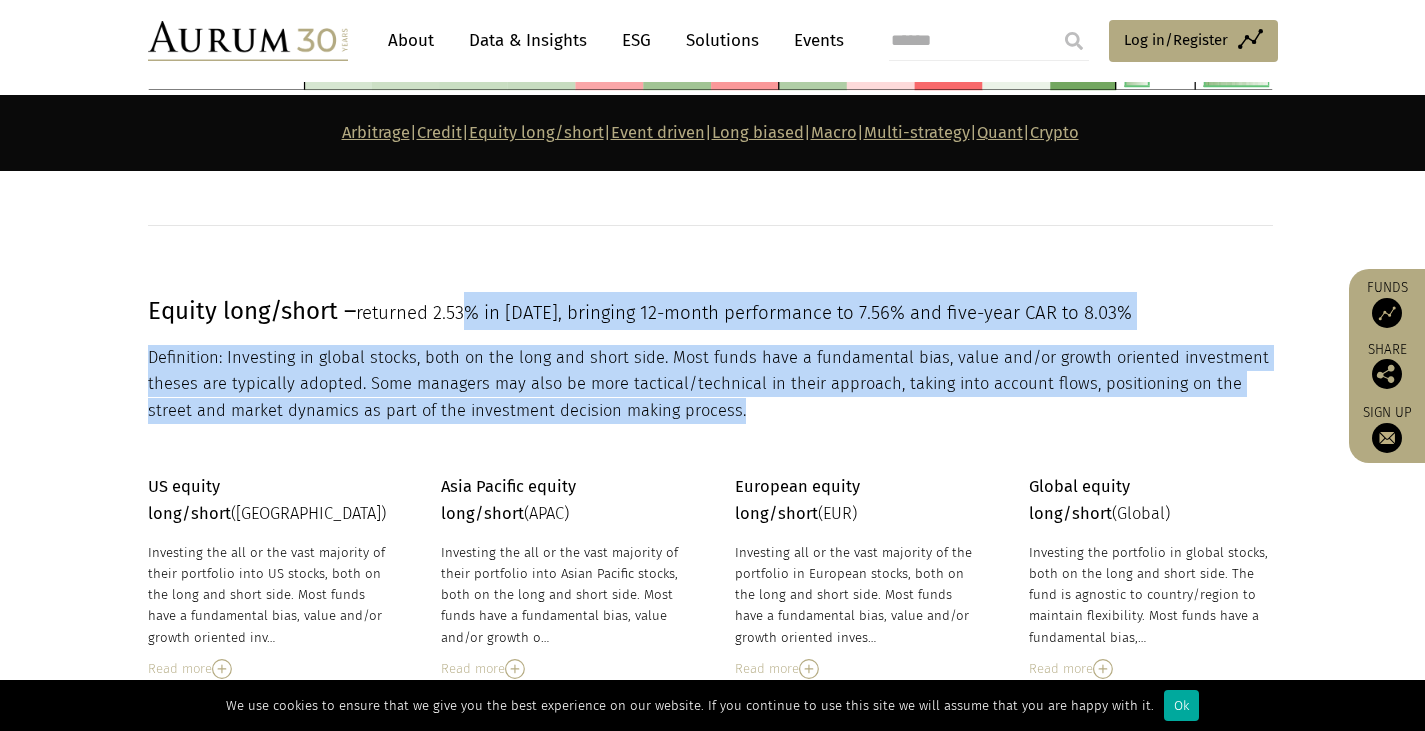 drag, startPoint x: 763, startPoint y: 400, endPoint x: 296, endPoint y: 276, distance: 483.18216 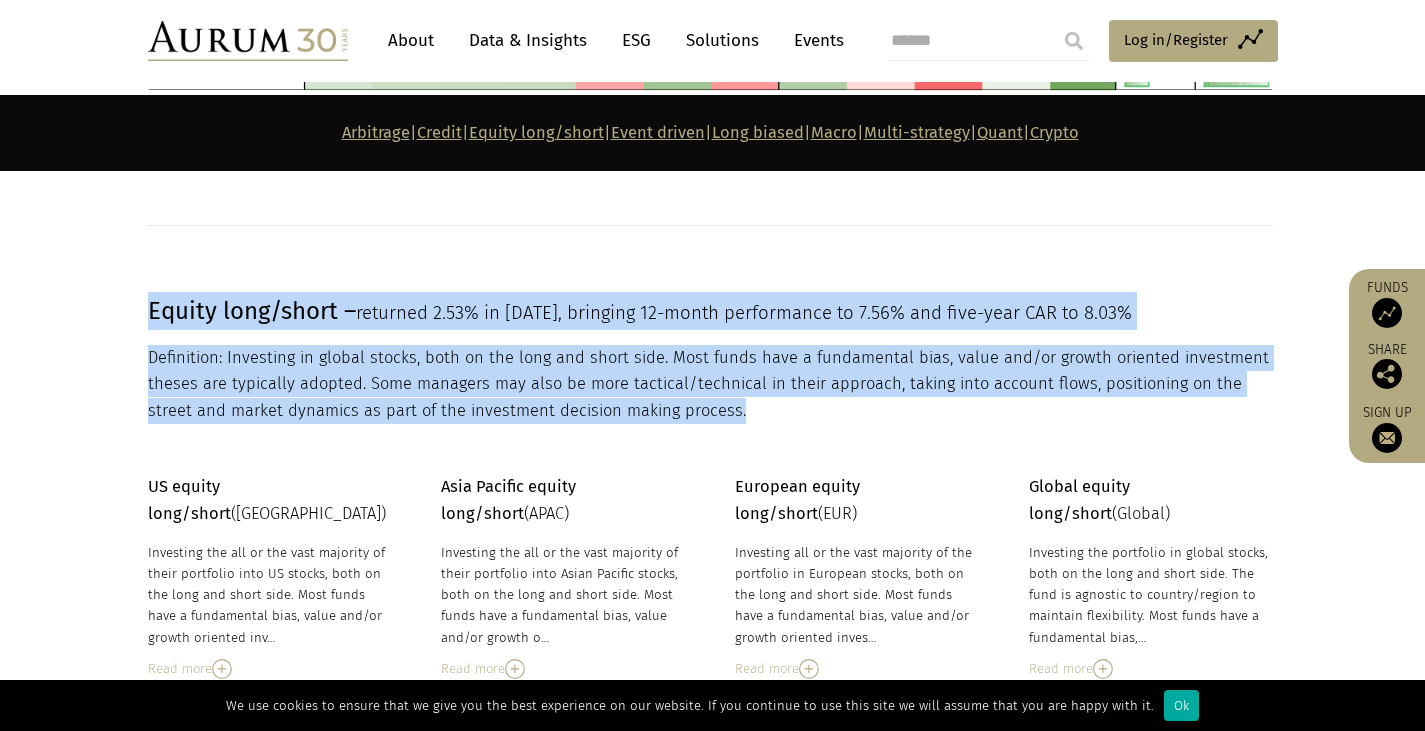 click on "Equity long/short –  returned 2.53% in May 25, bringing 12-month performance to 7.56% and five-year CAR to 8.03%
Definition: Investing in global stocks, both on the long and short side. Most funds have a fundamental bias, value and/or growth oriented investment theses are typically adopted. Some managers may also be more tactical/technical in their approach, taking into account flows, positioning on the street and market dynamics as part of the investment decision making process." at bounding box center (712, 358) 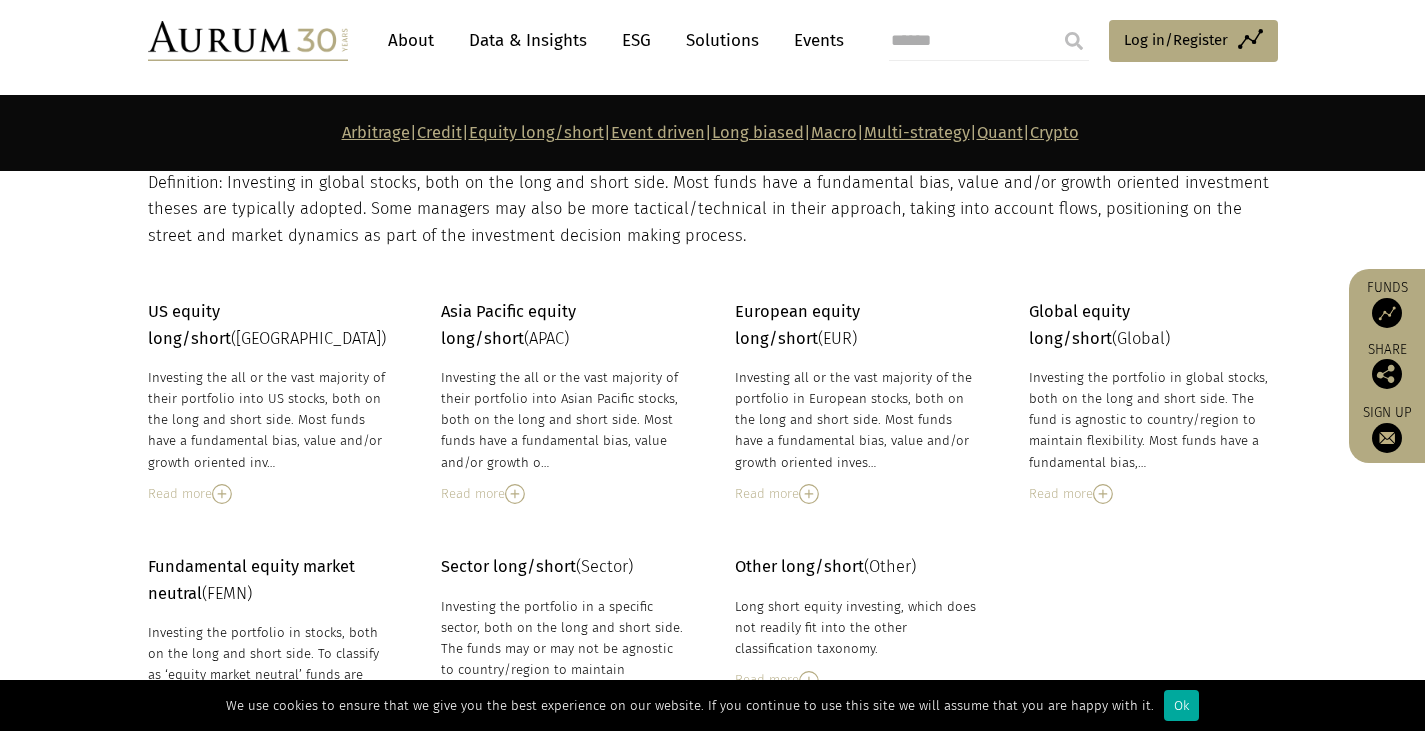scroll, scrollTop: 3000, scrollLeft: 0, axis: vertical 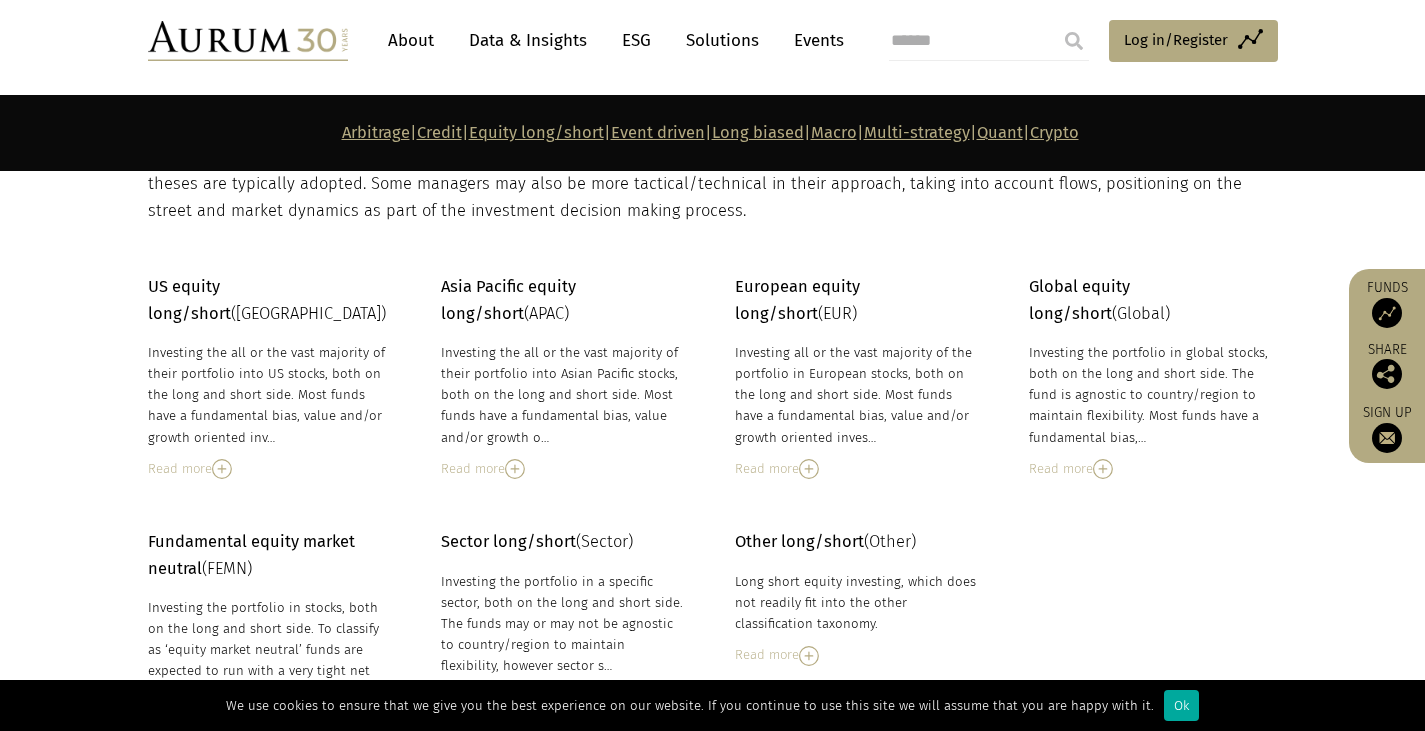 click on "US equity long/short  (US)
Investing the all or the vast majority of their portfolio into US stocks, both on the long and short side. Most funds have a fundamental bias, value and/or growth oriented inv…
Investing the all or the vast majority of their portfolio into US stocks, both on the long and short side. Most funds have a fundamental bias, value and/or growth oriented investment theses are typically adopted. Some managers may also be more tactical/technical in their approach, taking into account flows, positioning on the street and market dynamics as part of the investment decision making process.
Read more
Asia Pacific equity long/short  (APAC)
Read more
European equity long/short  (EUR)" at bounding box center [712, 351] 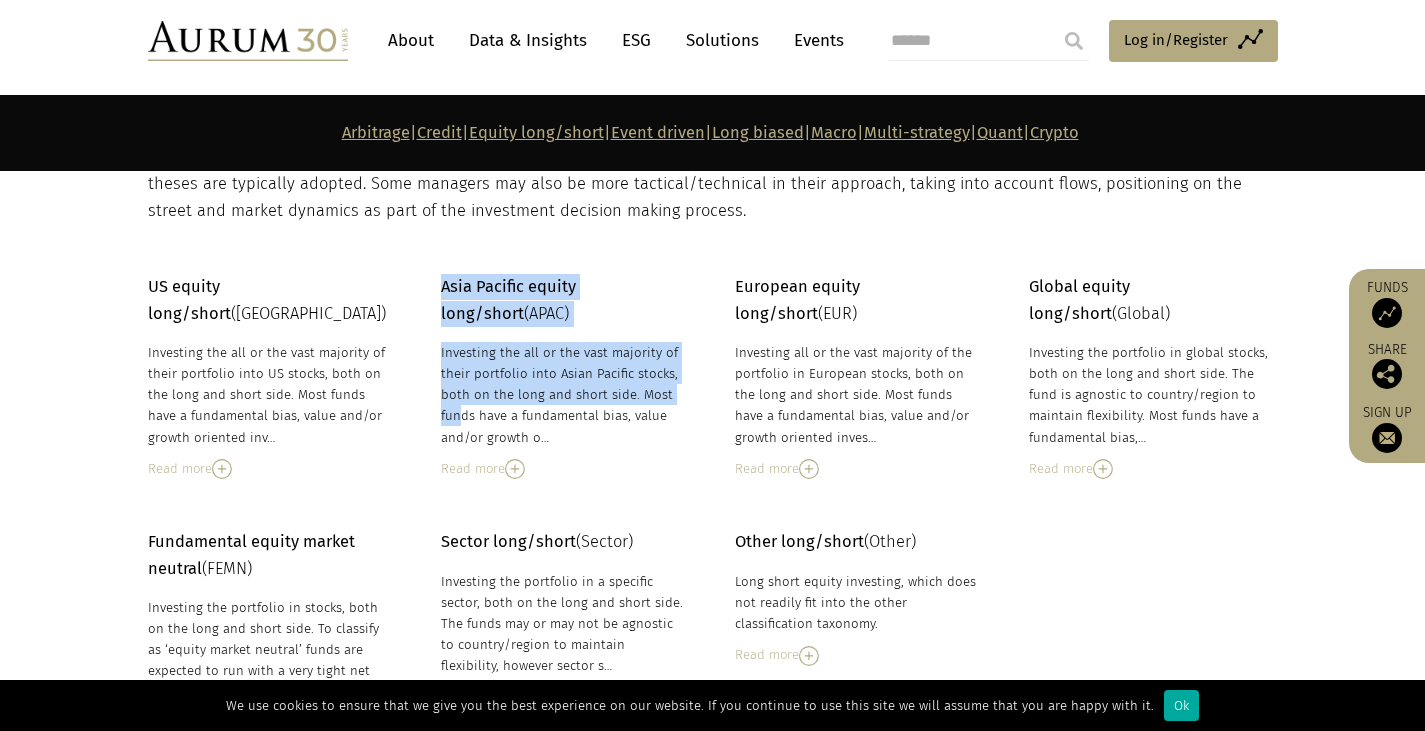 drag, startPoint x: 434, startPoint y: 278, endPoint x: 614, endPoint y: 415, distance: 226.20566 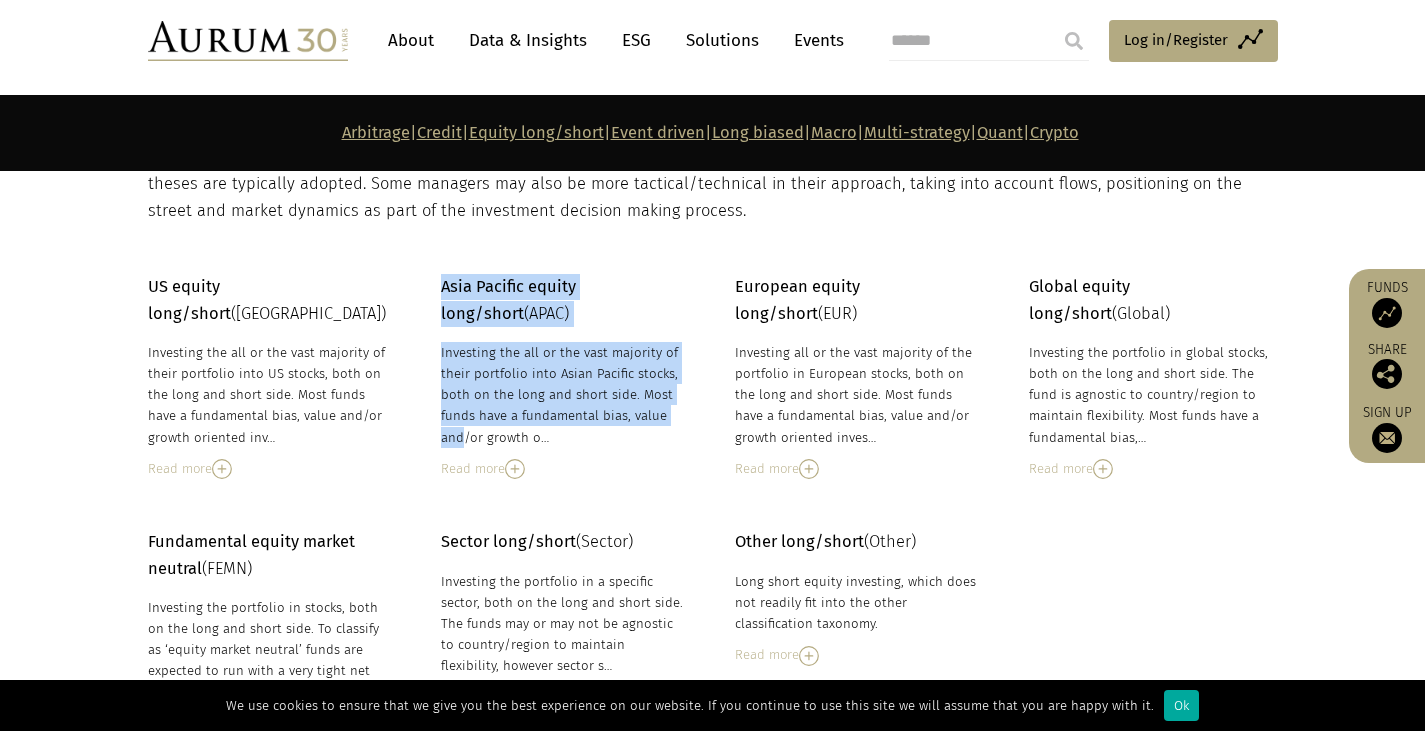 click on "Investing the all or the vast majority of their portfolio into Asian Pacific stocks, both on the long and short side. Most funds have a fundamental bias, value and/or growth o…" at bounding box center (563, 395) 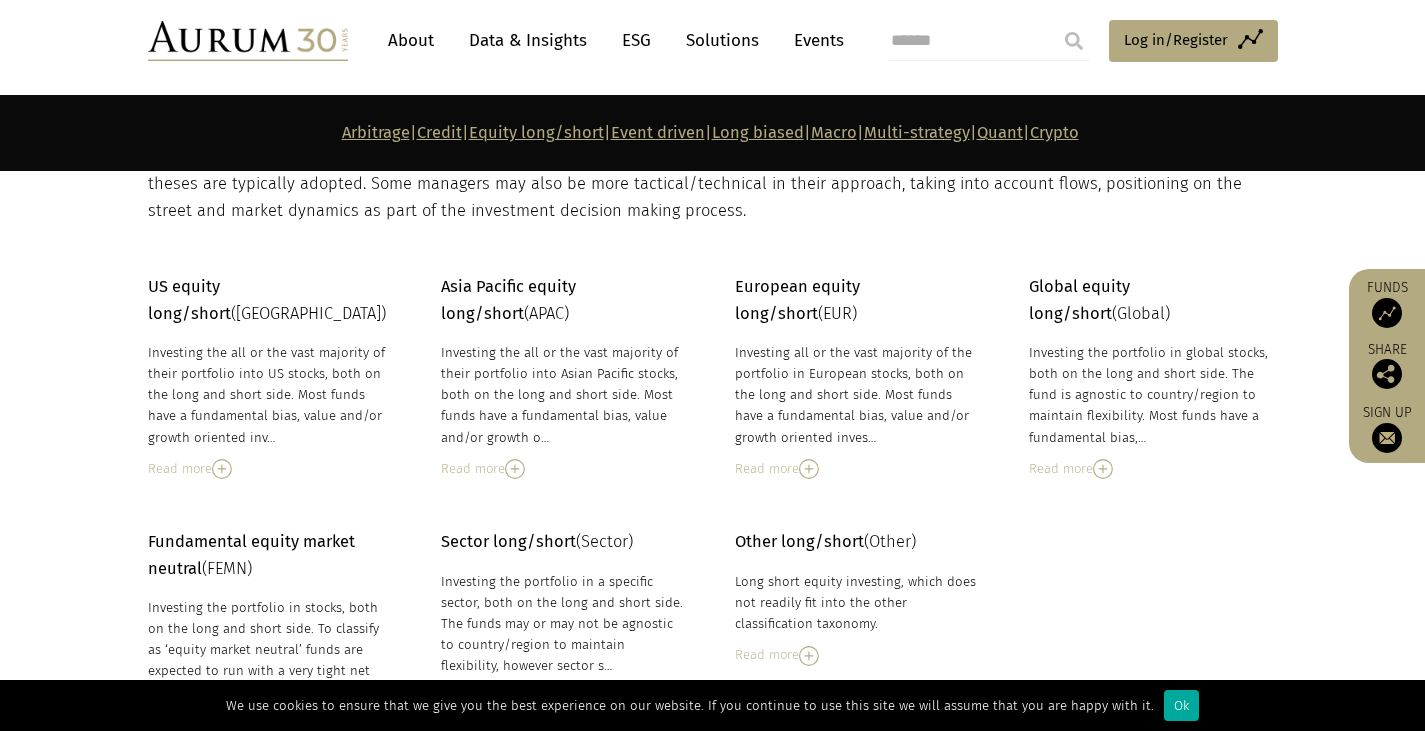 click at bounding box center (515, 469) 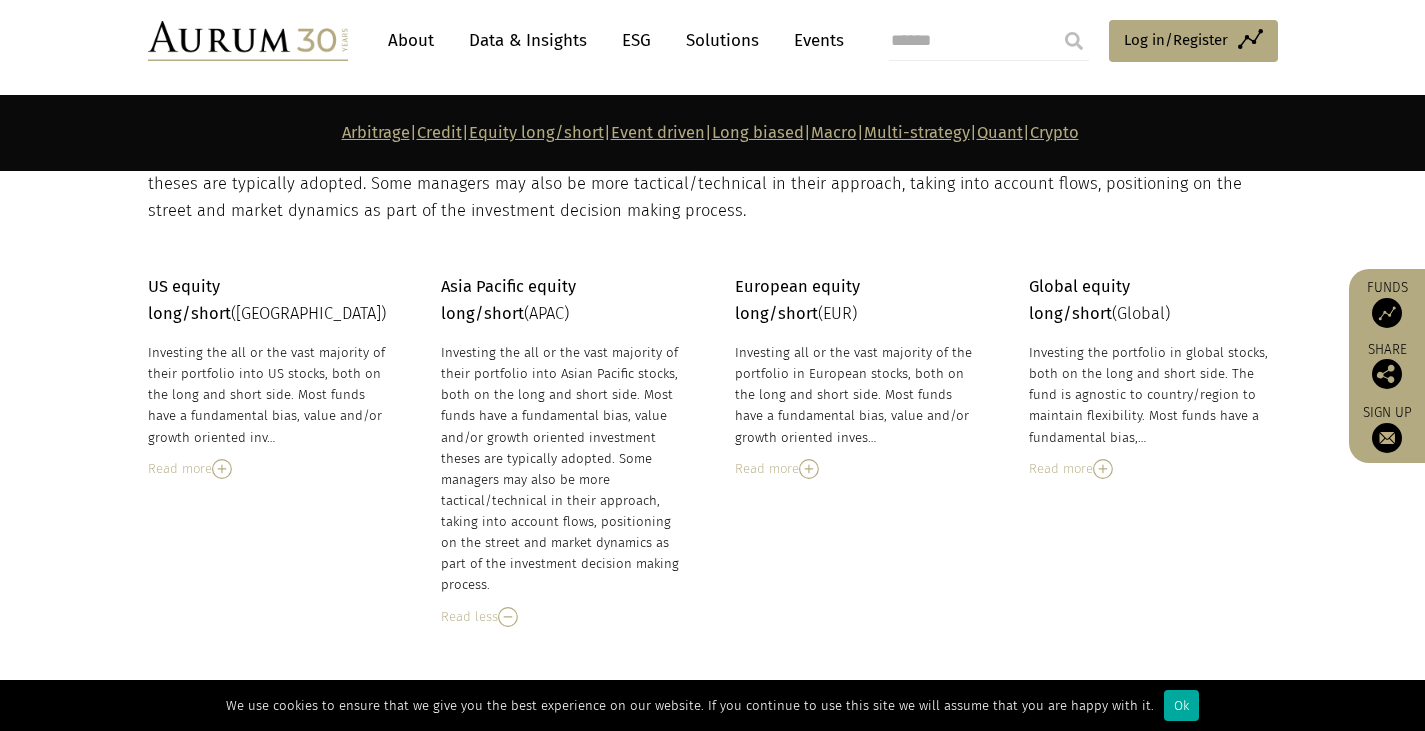 drag, startPoint x: 502, startPoint y: 561, endPoint x: 417, endPoint y: 293, distance: 281.15656 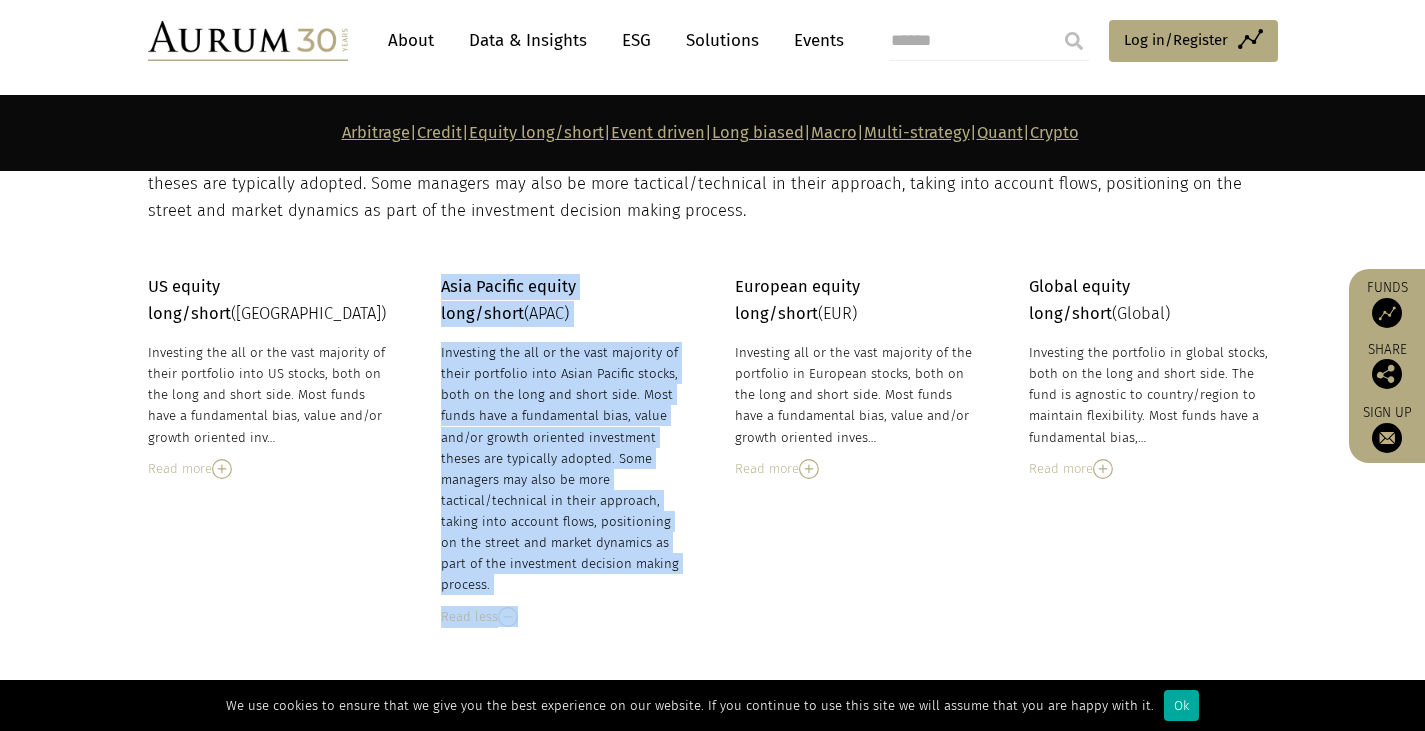 drag, startPoint x: 431, startPoint y: 280, endPoint x: 578, endPoint y: 603, distance: 354.87744 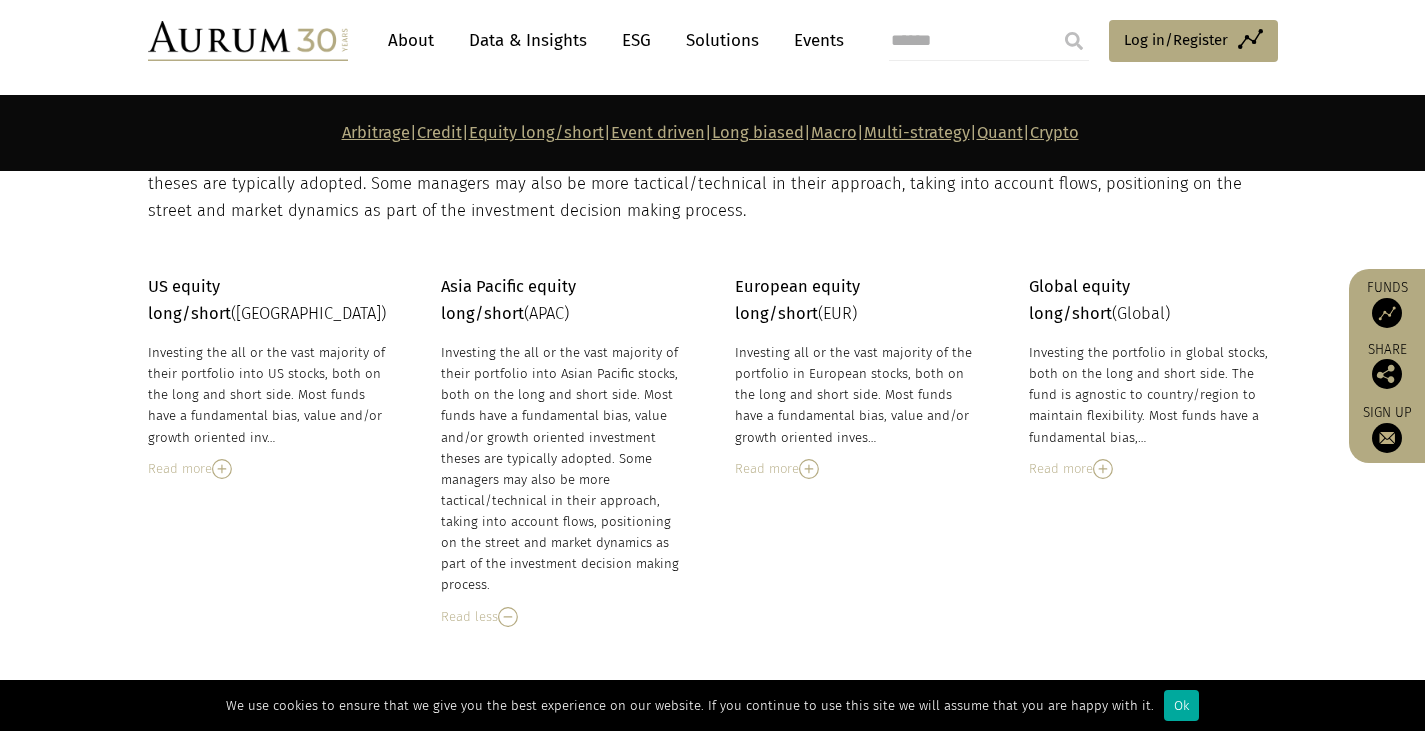 drag, startPoint x: 538, startPoint y: 490, endPoint x: 442, endPoint y: 227, distance: 279.9732 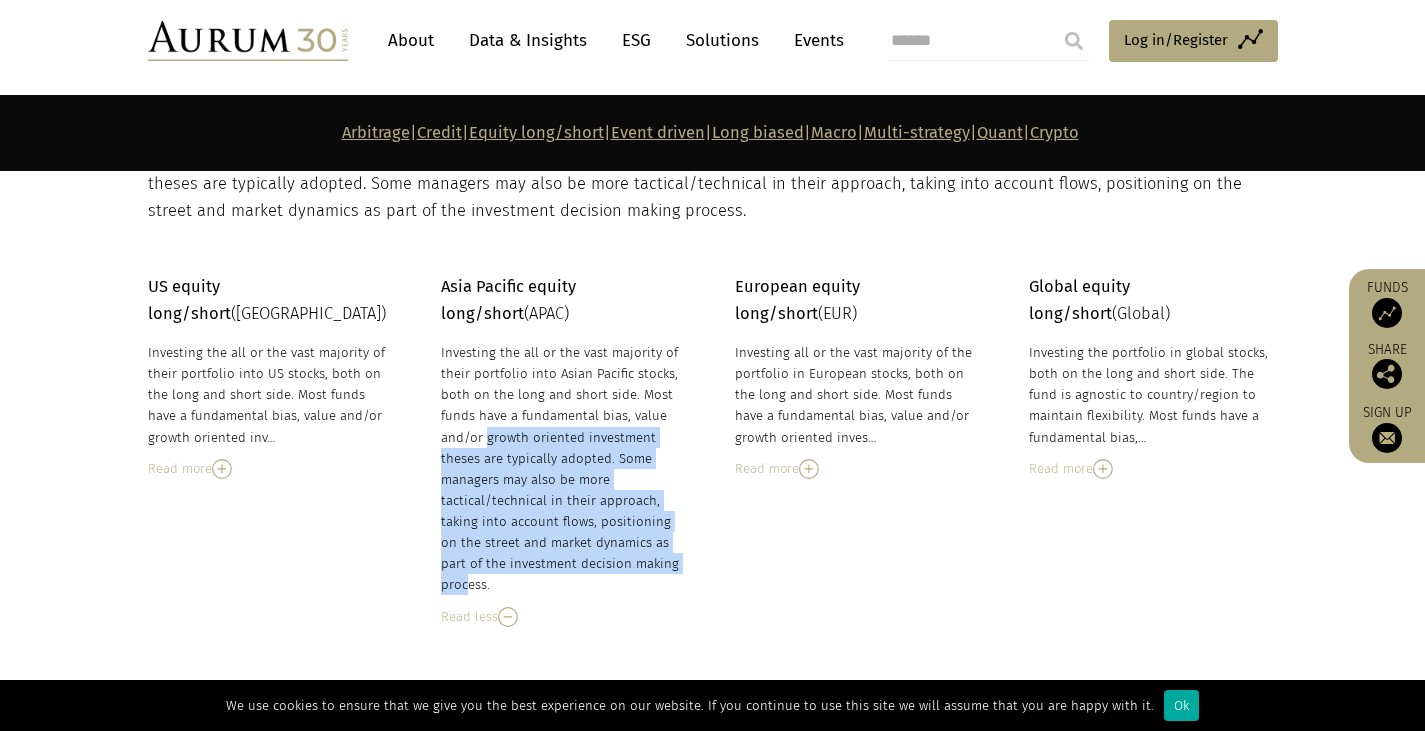 drag, startPoint x: 629, startPoint y: 413, endPoint x: 590, endPoint y: 571, distance: 162.74213 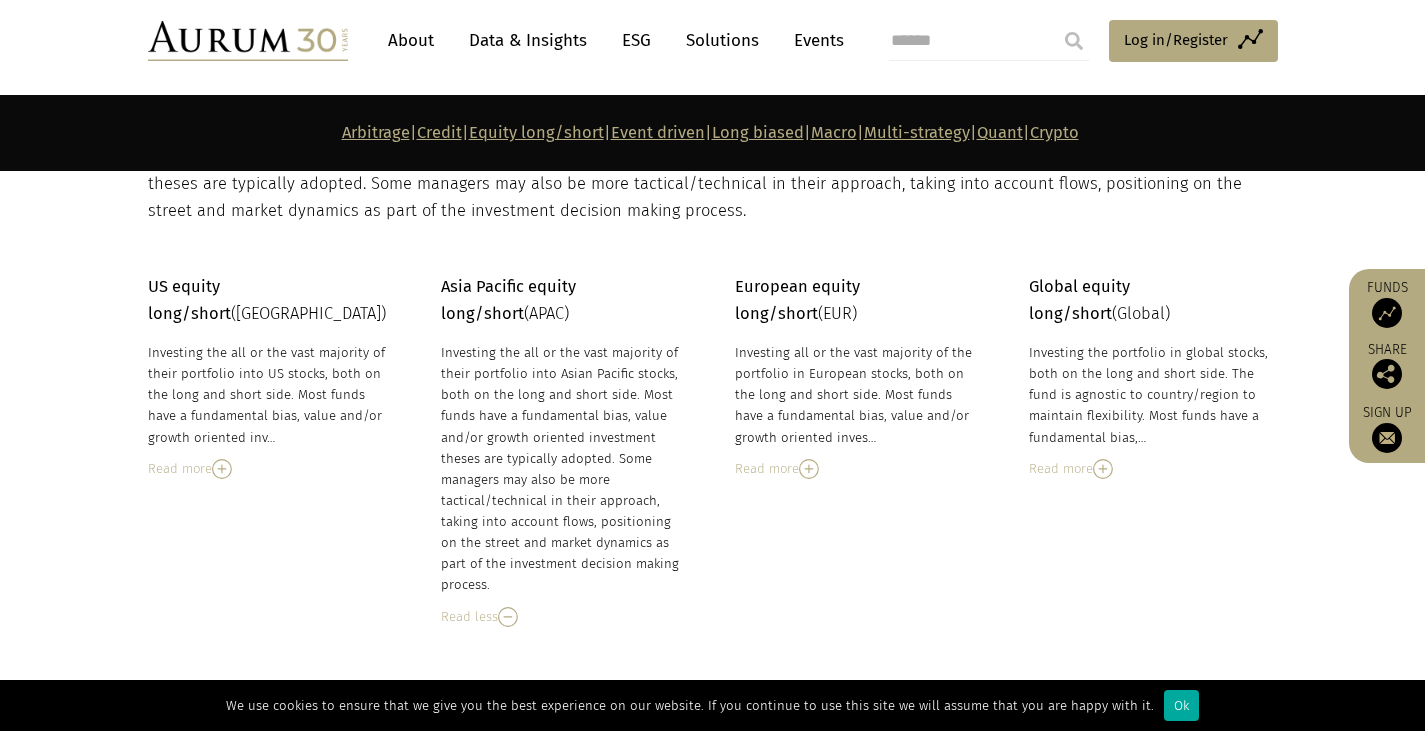 click on "Investing the all or the vast majority of their portfolio into Asian Pacific stocks, both on the long and short side. Most funds have a fundamental bias, value and/or growth oriented investment theses are typically adopted. Some managers may also be more tactical/technical in their approach, taking into account flows, positioning on the street and market dynamics as part of the investment decision making process." at bounding box center (563, 469) 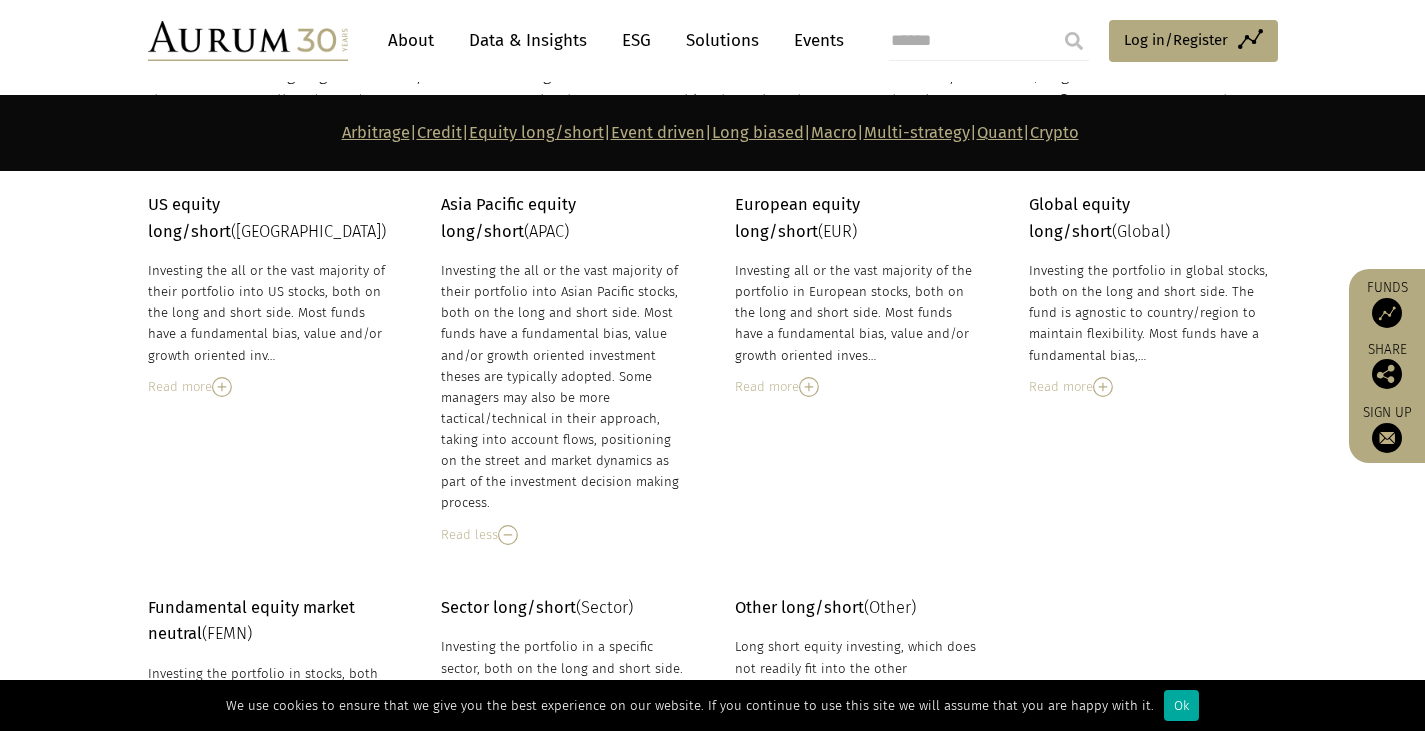 scroll, scrollTop: 3100, scrollLeft: 0, axis: vertical 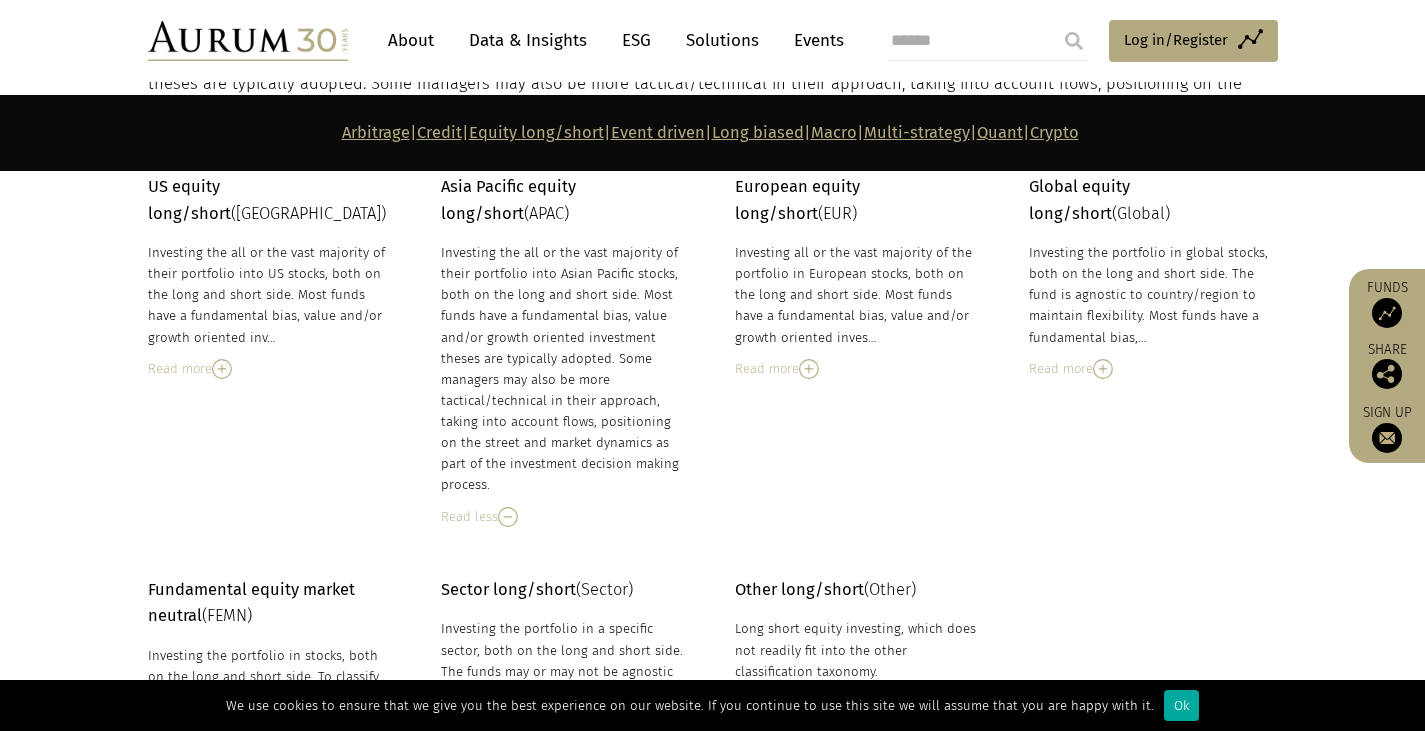 drag, startPoint x: 566, startPoint y: 490, endPoint x: 520, endPoint y: 295, distance: 200.35219 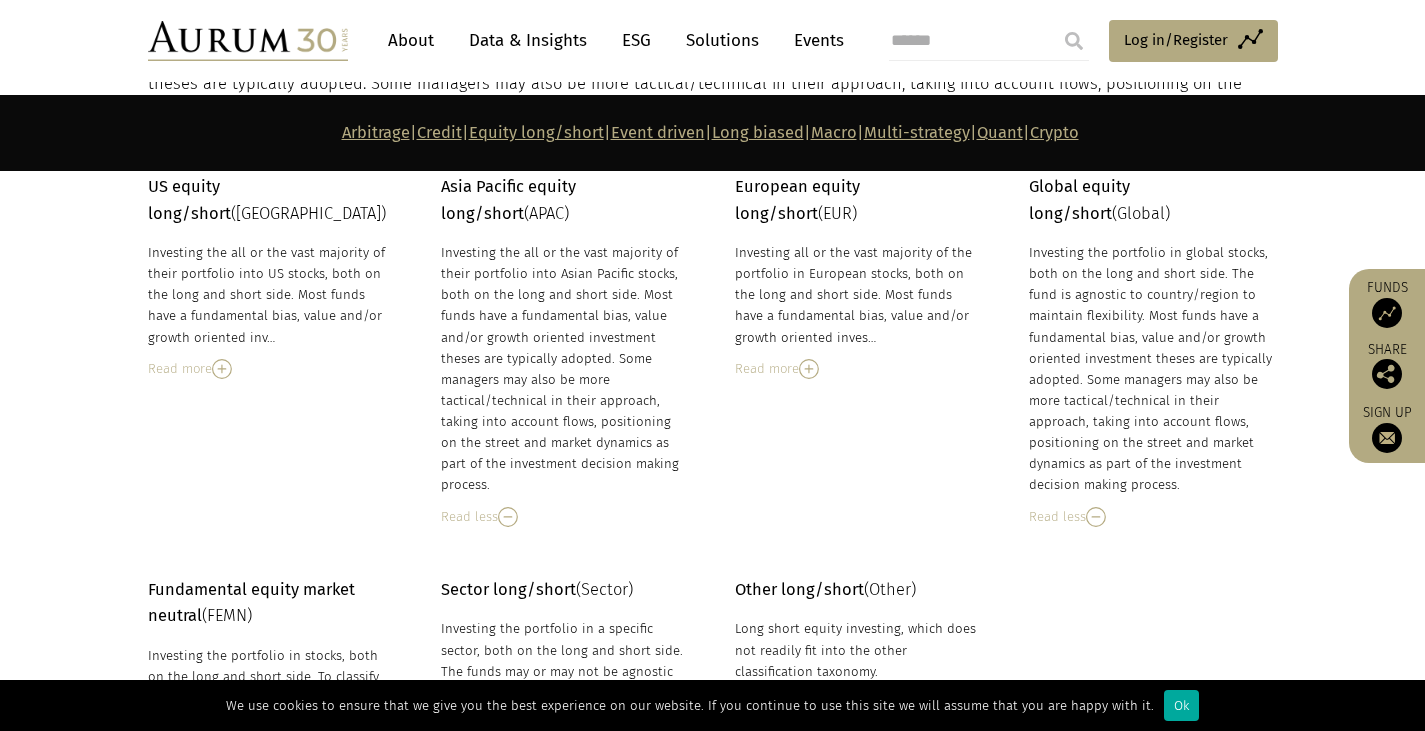 scroll, scrollTop: 3000, scrollLeft: 0, axis: vertical 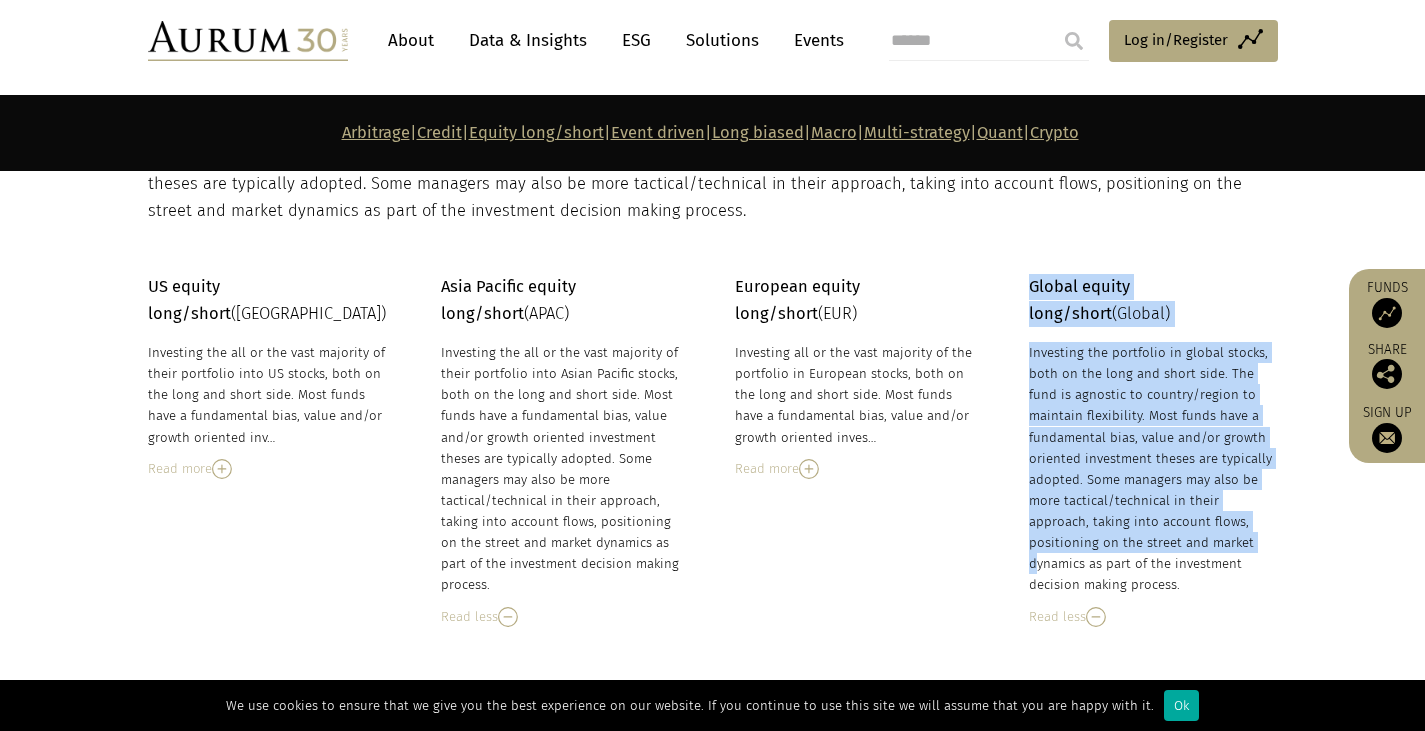 drag, startPoint x: 1031, startPoint y: 281, endPoint x: 1174, endPoint y: 537, distance: 293.232 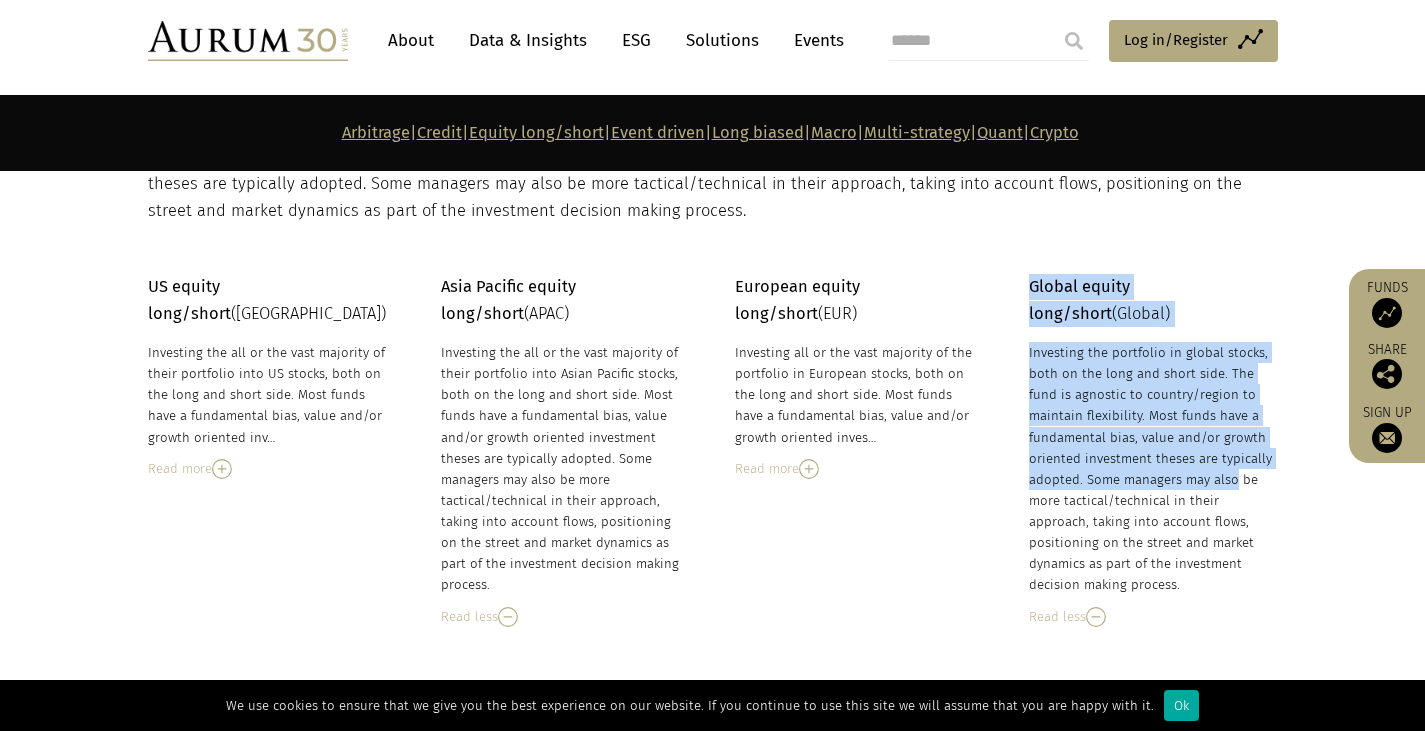 drag, startPoint x: 1032, startPoint y: 283, endPoint x: 1150, endPoint y: 493, distance: 240.88171 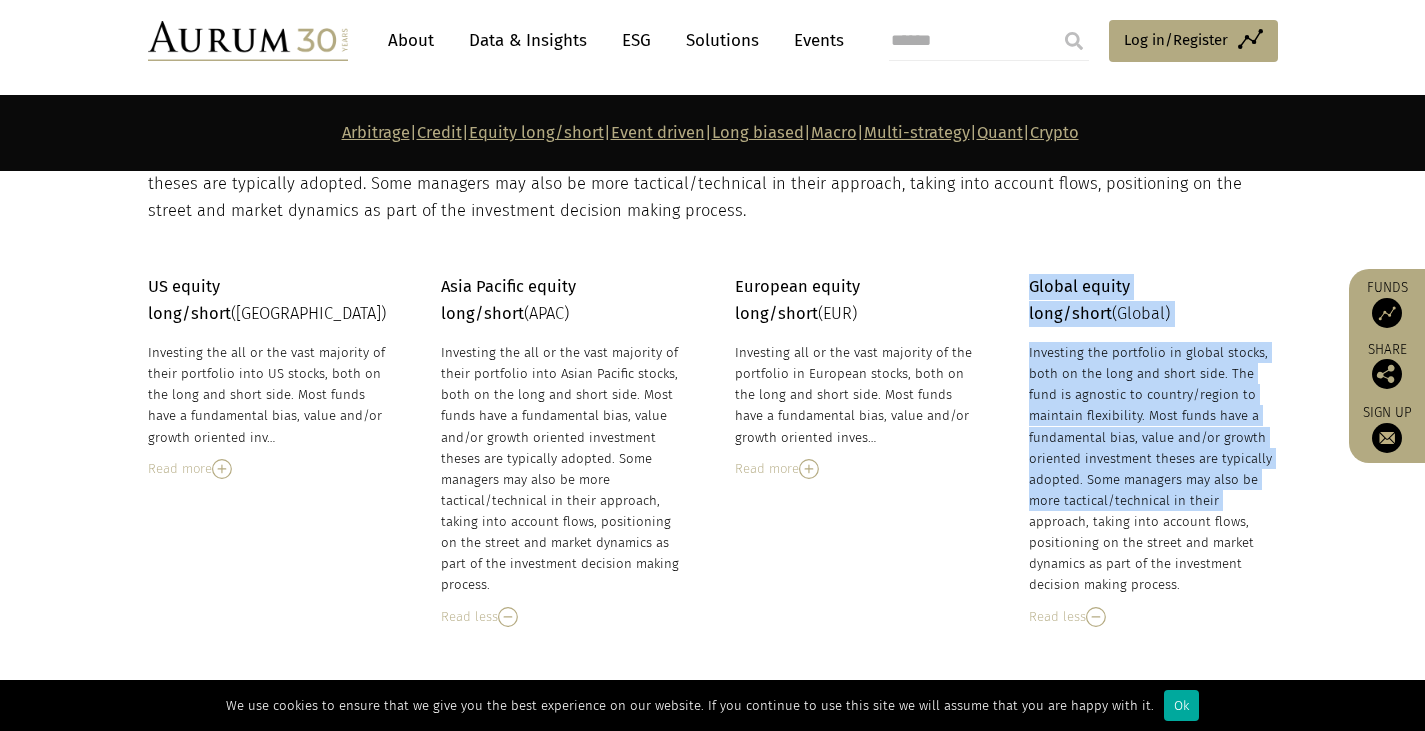 click on "Investing the portfolio in global stocks, both on the long and short side. The fund is agnostic to country/region to maintain flexibility. Most funds have a fundamental bias, value and/or growth oriented investment theses are typically adopted. Some managers may also be more tactical/technical in their approach, taking into account flows, positioning on the street and market dynamics as part of the investment decision making process." at bounding box center (1151, 469) 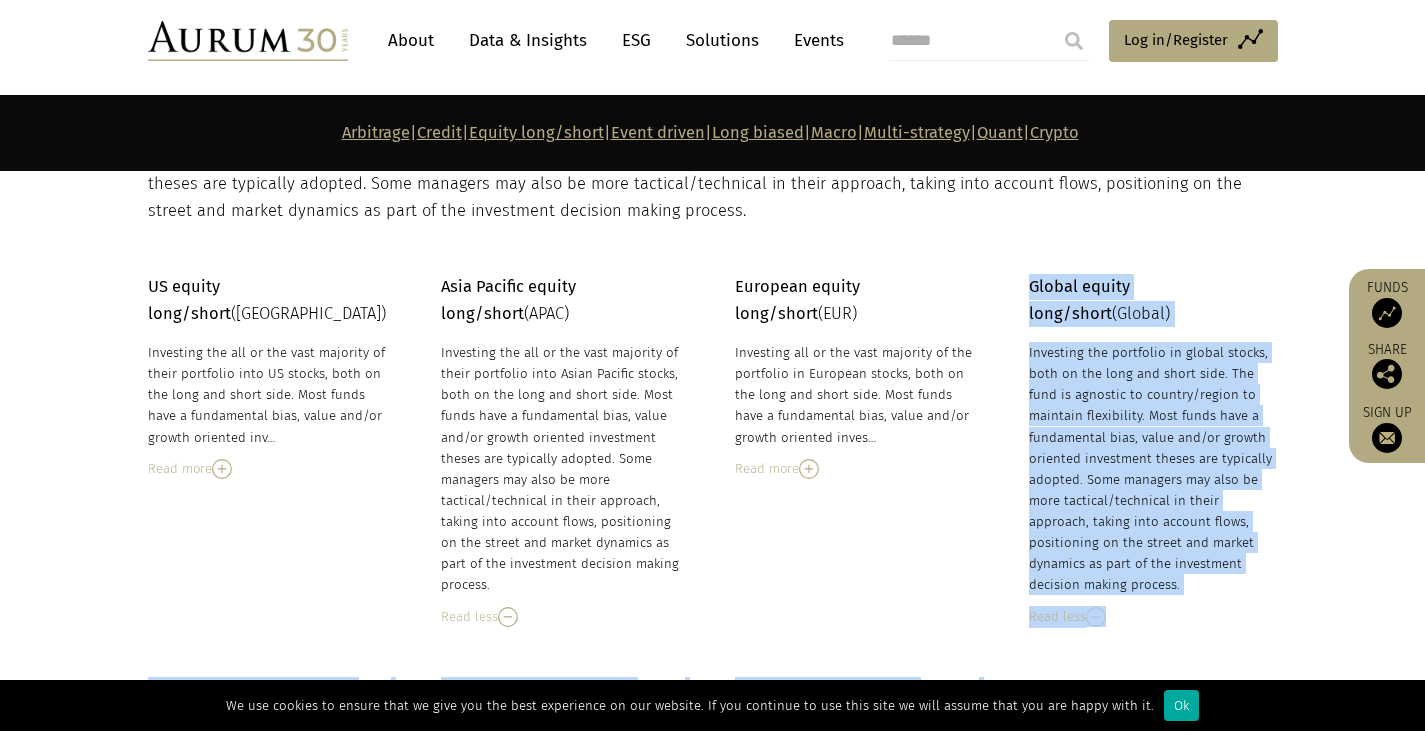 click on "Investing the portfolio in global stocks, both on the long and short side. The fund is agnostic to country/region to maintain flexibility. Most funds have a fundamental bias, value and/or growth oriented investment theses are typically adopted. Some managers may also be more tactical/technical in their approach, taking into account flows, positioning on the street and market dynamics as part of the investment decision making process." at bounding box center [1151, 469] 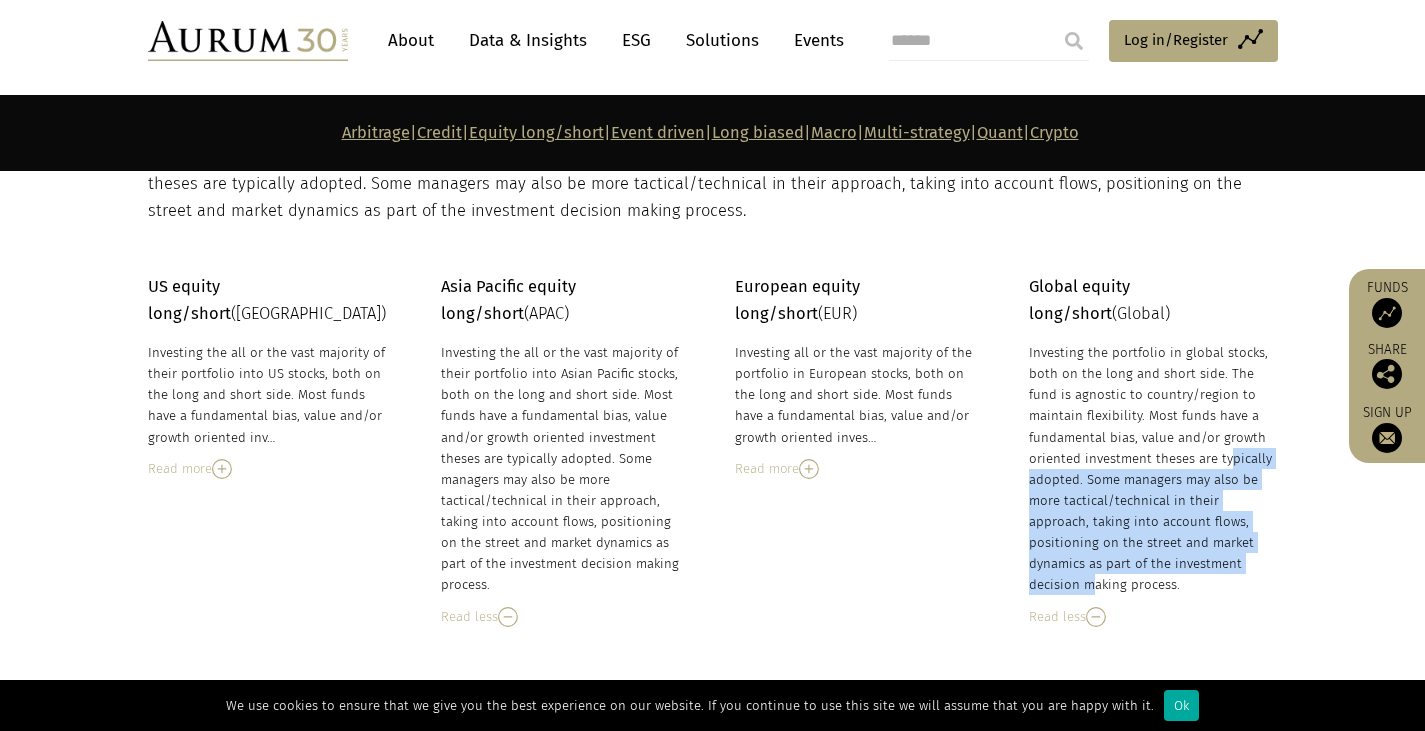 drag, startPoint x: 1192, startPoint y: 521, endPoint x: 1092, endPoint y: 290, distance: 251.71611 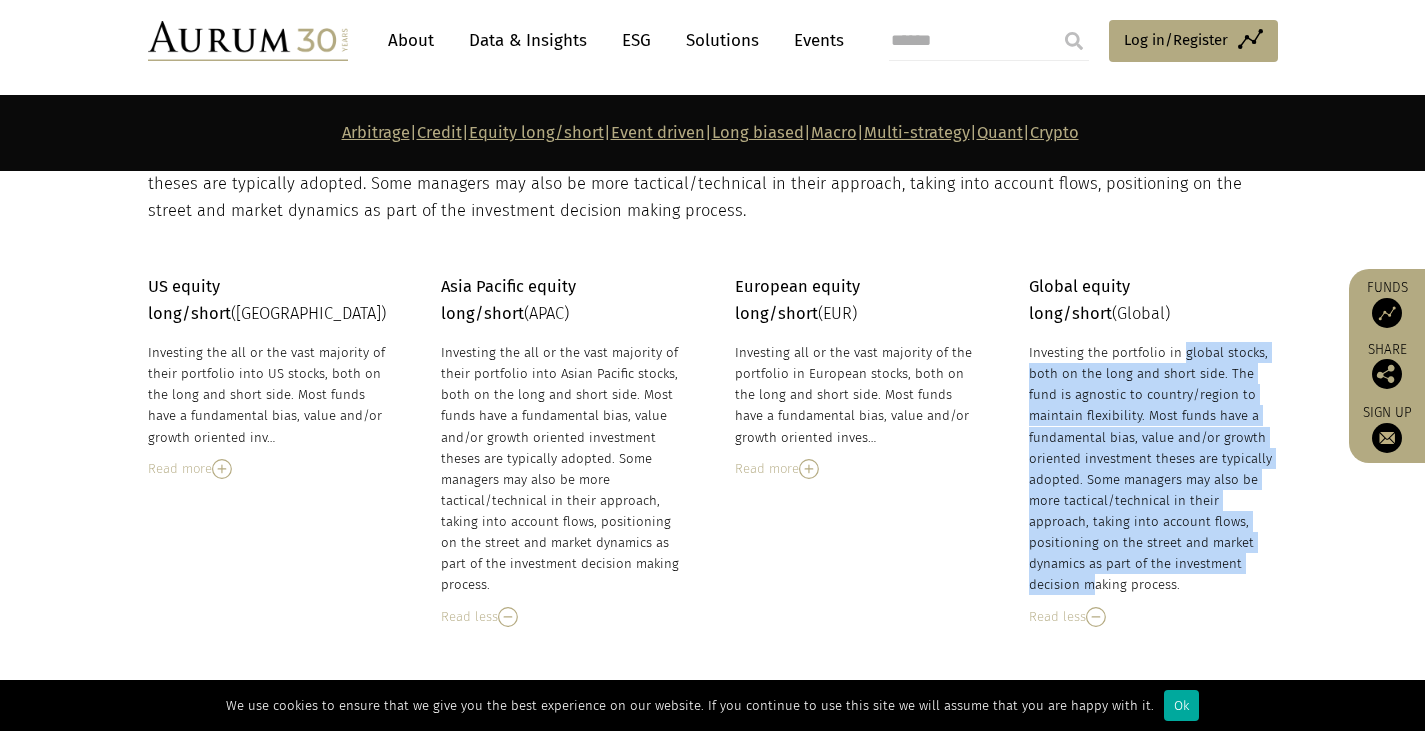 click on "Investing the portfolio in global stocks, both on the long and short side. The fund is agnostic to country/region to maintain flexibility. Most funds have a fundamental bias, value and/or growth oriented investment theses are typically adopted. Some managers may also be more tactical/technical in their approach, taking into account flows, positioning on the street and market dynamics as part of the investment decision making process." at bounding box center (1151, 469) 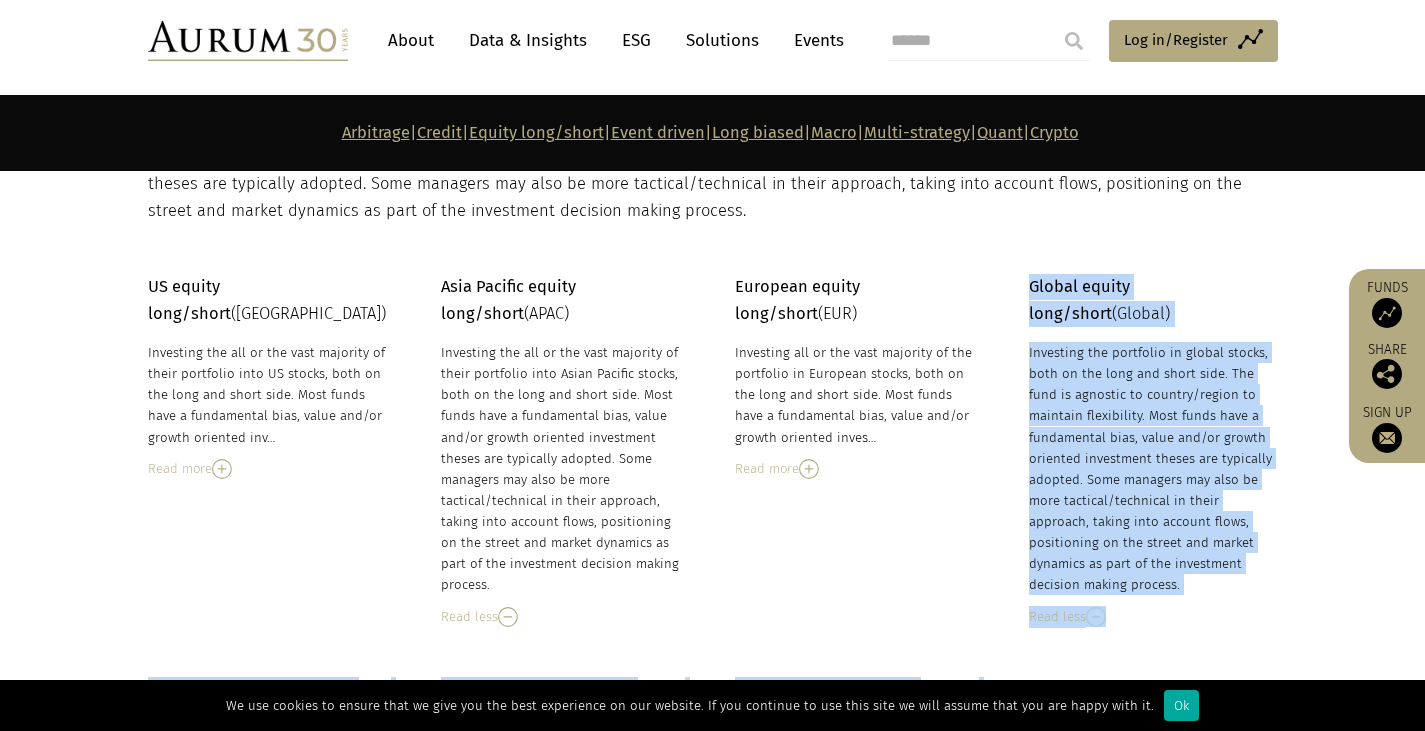 drag, startPoint x: 1045, startPoint y: 331, endPoint x: 1228, endPoint y: 598, distance: 323.6943 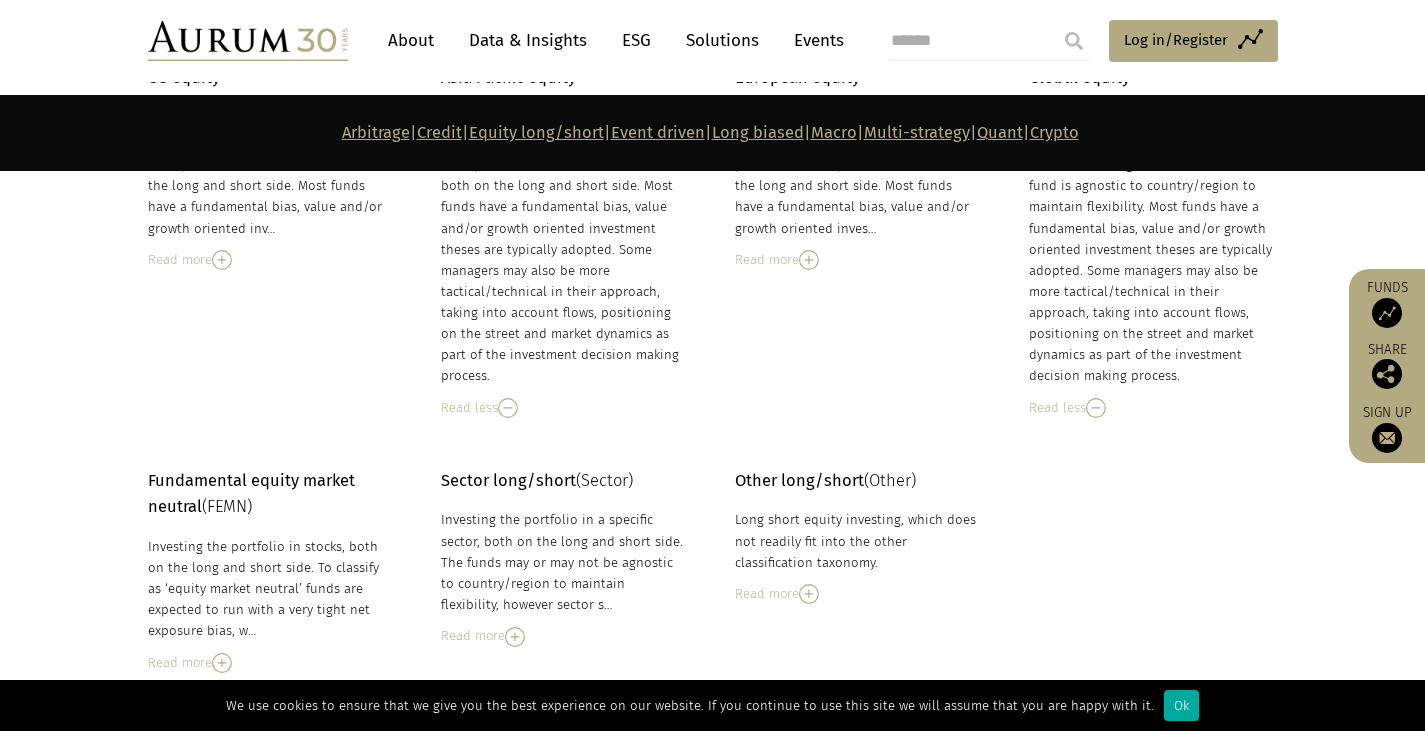 scroll, scrollTop: 3300, scrollLeft: 0, axis: vertical 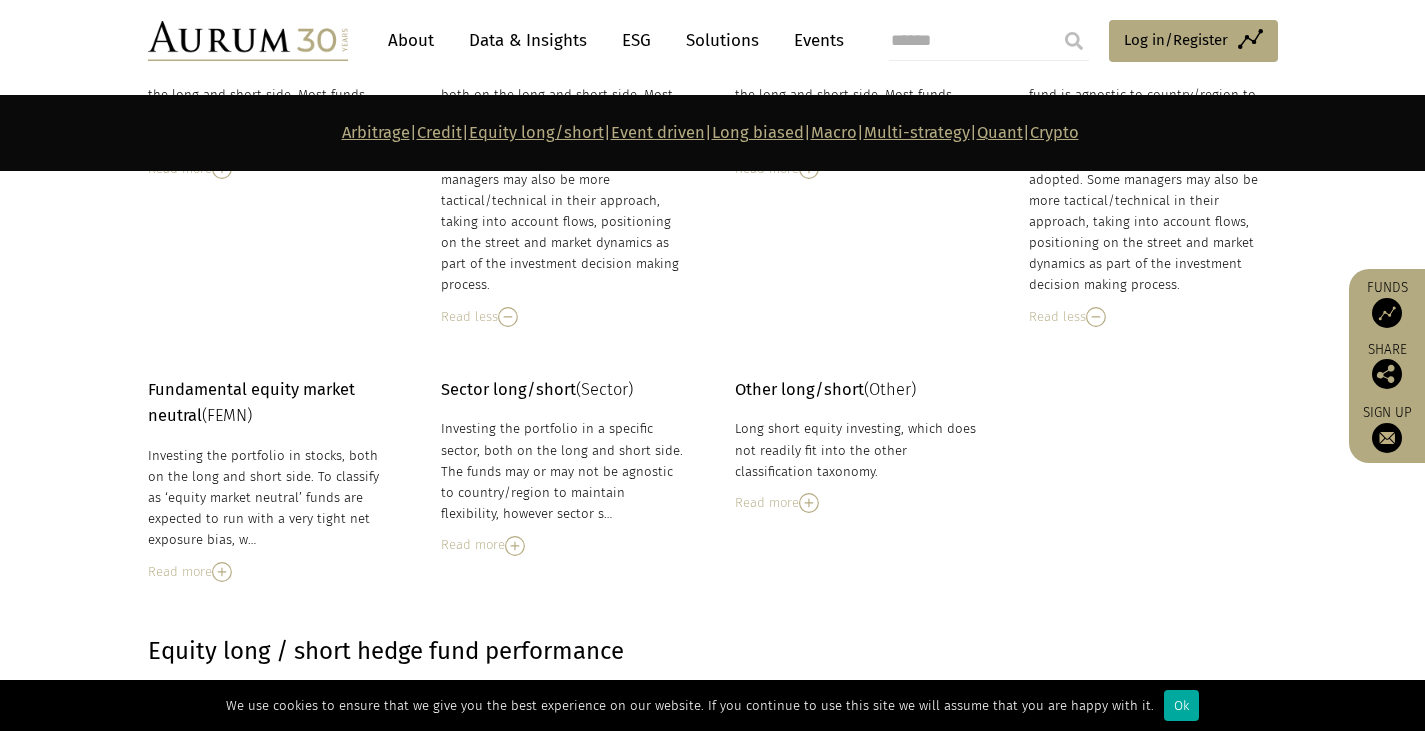click at bounding box center (515, 546) 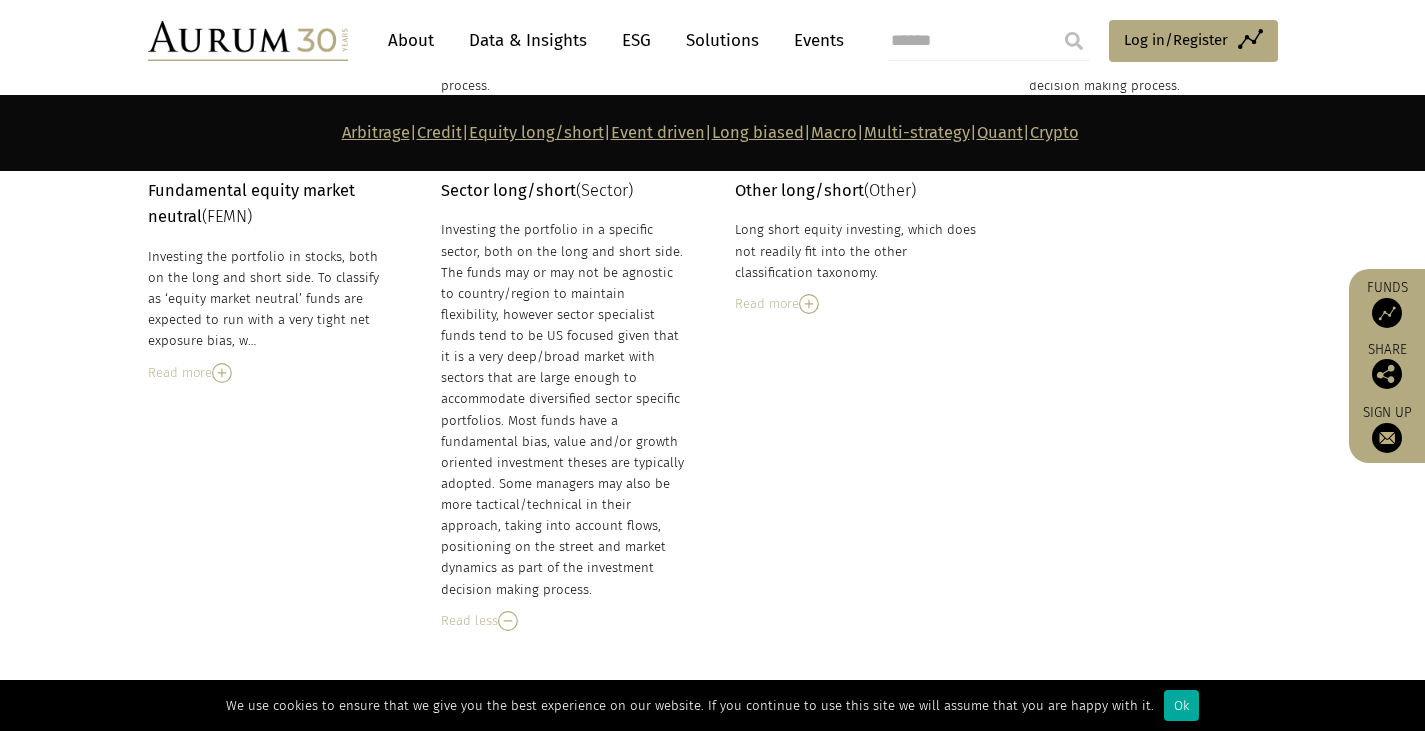 scroll, scrollTop: 3500, scrollLeft: 0, axis: vertical 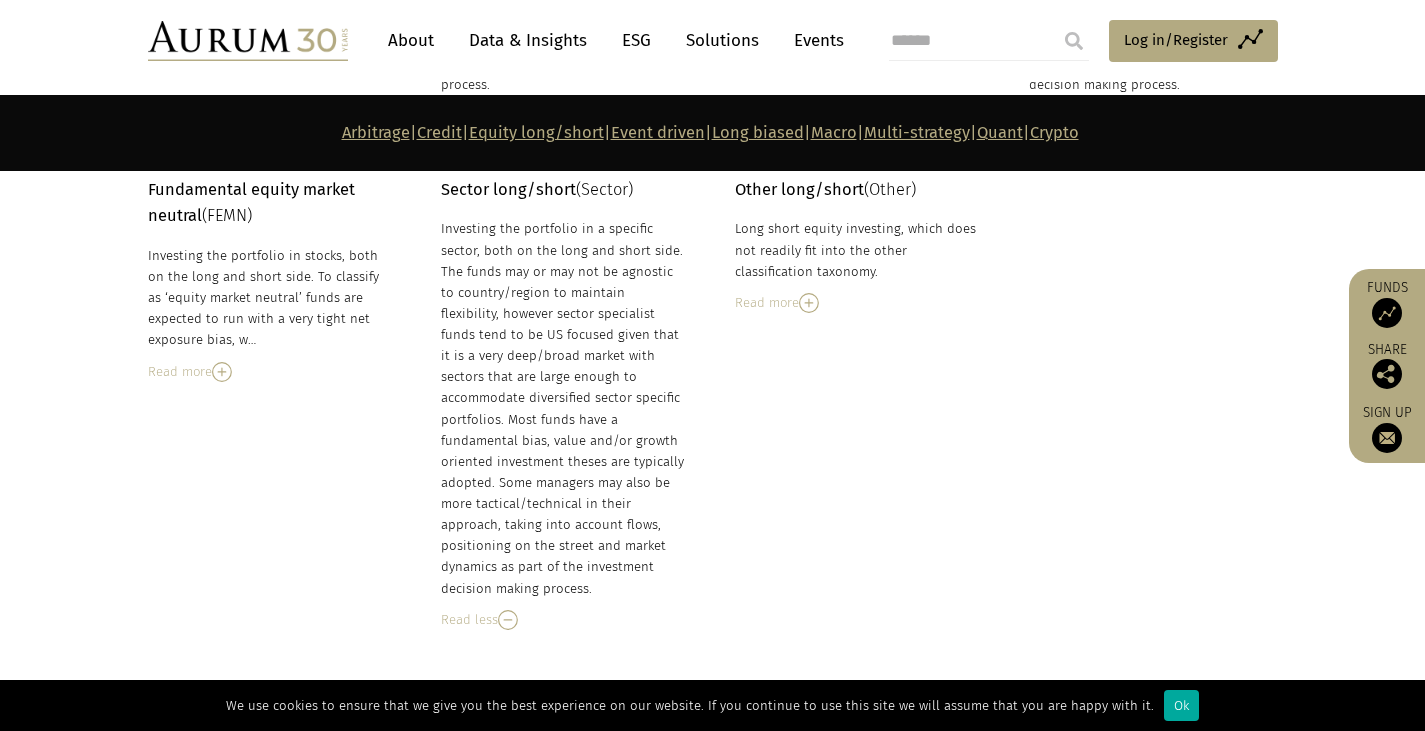 drag, startPoint x: 539, startPoint y: 557, endPoint x: 502, endPoint y: 329, distance: 230.98268 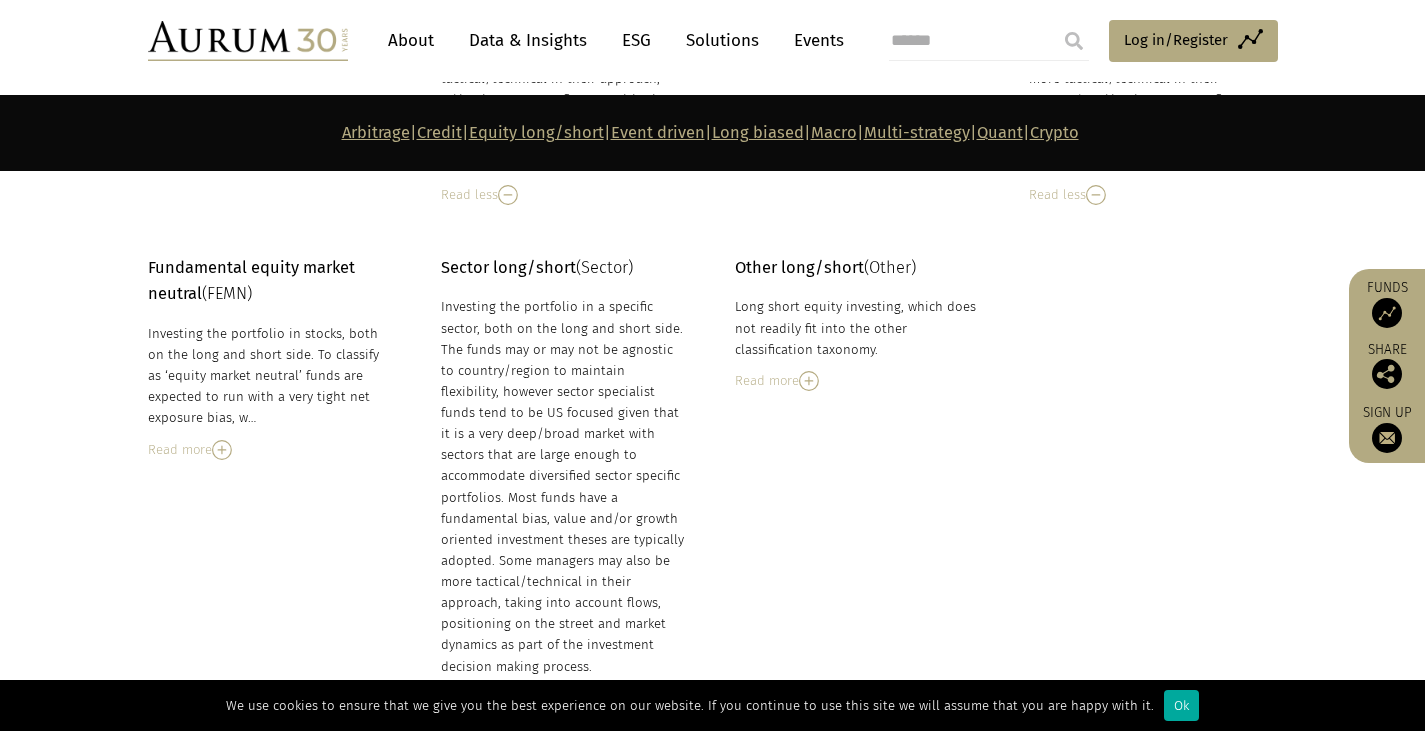 scroll, scrollTop: 3400, scrollLeft: 0, axis: vertical 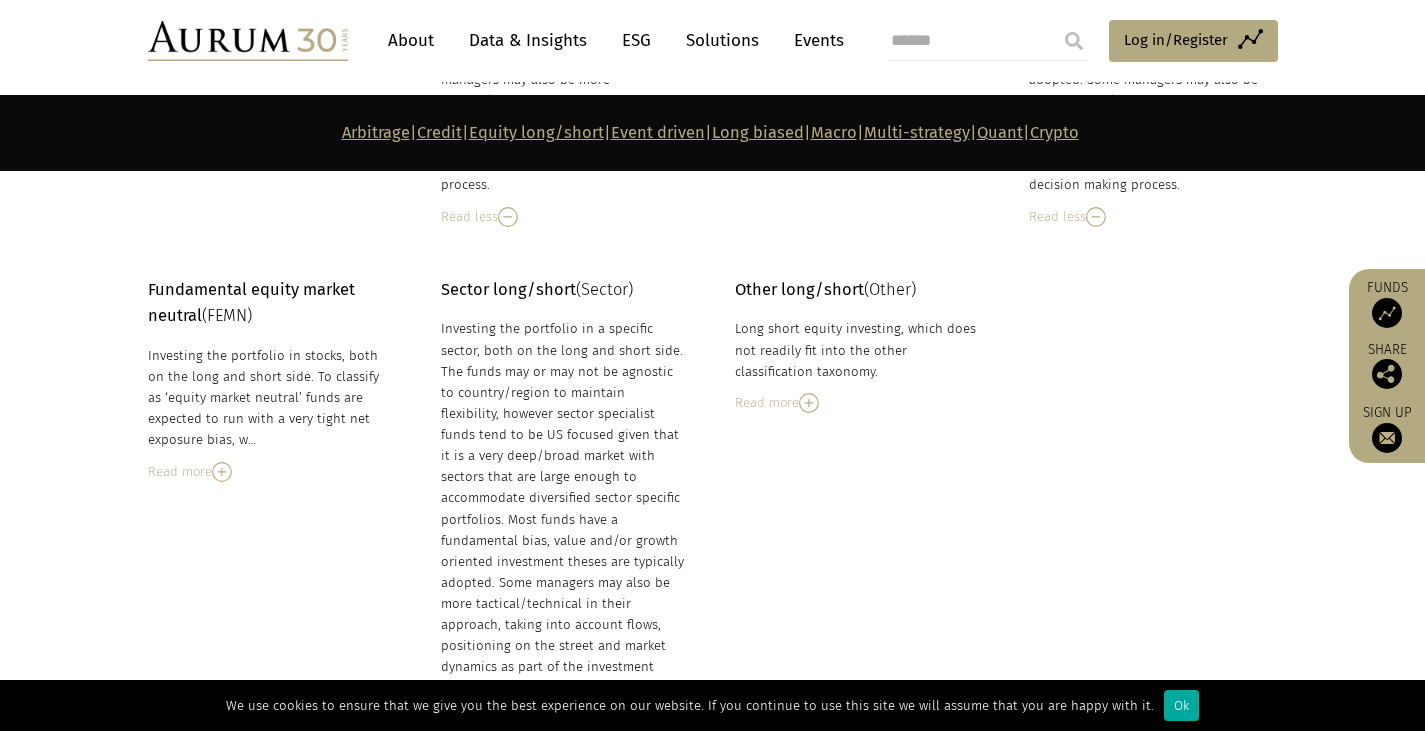 click on "Investing the portfolio in a specific sector, both on the long and short side. The funds may or may not be agnostic to country/region to maintain flexibility, however sector specialist funds tend to be US focused given that it is a very deep/broad market with sectors that are large enough to accommodate diversified sector specific portfolios. Most funds have a fundamental bias, value and/or growth oriented investment theses are typically adopted. Some managers may also be more tactical/technical in their approach, taking into account flows, positioning on the street and market dynamics as part of the investment decision making process." at bounding box center (563, 508) 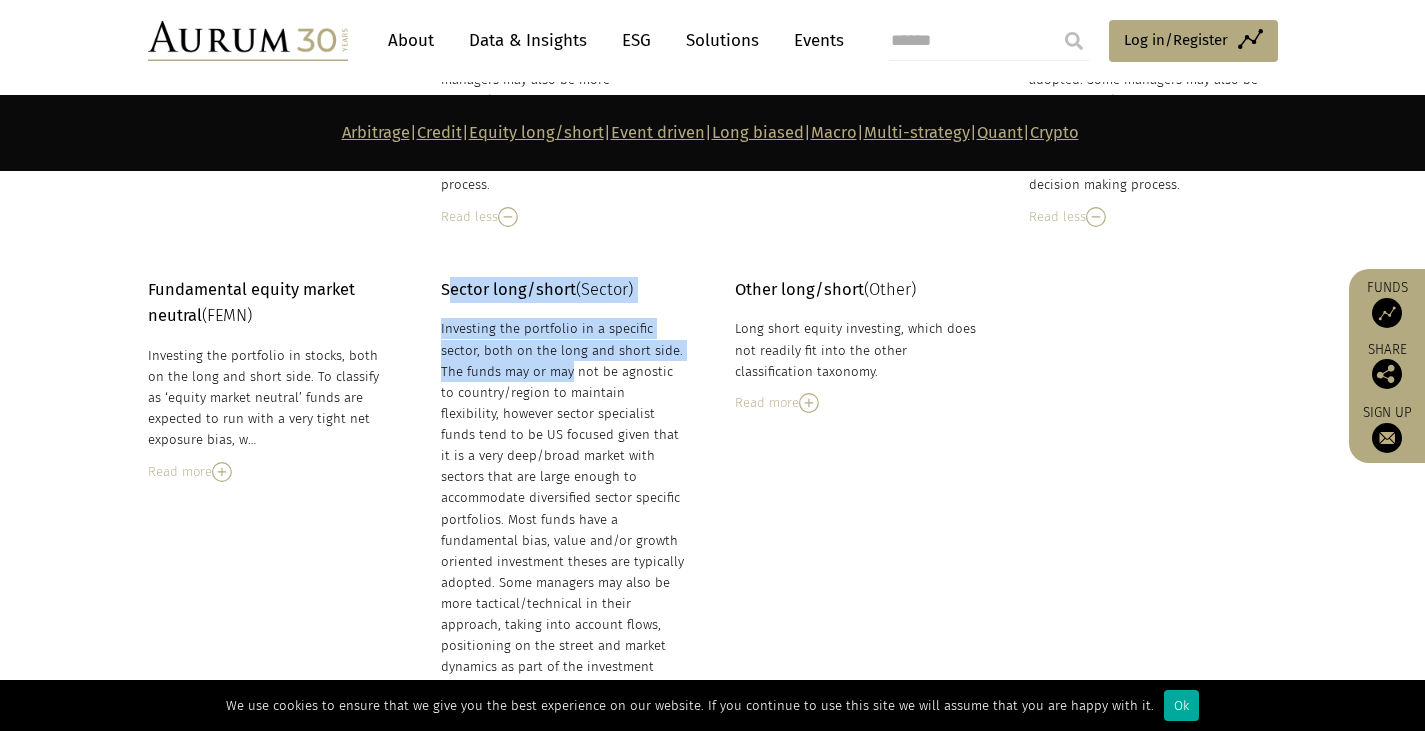 drag, startPoint x: 447, startPoint y: 290, endPoint x: 488, endPoint y: 377, distance: 96.17692 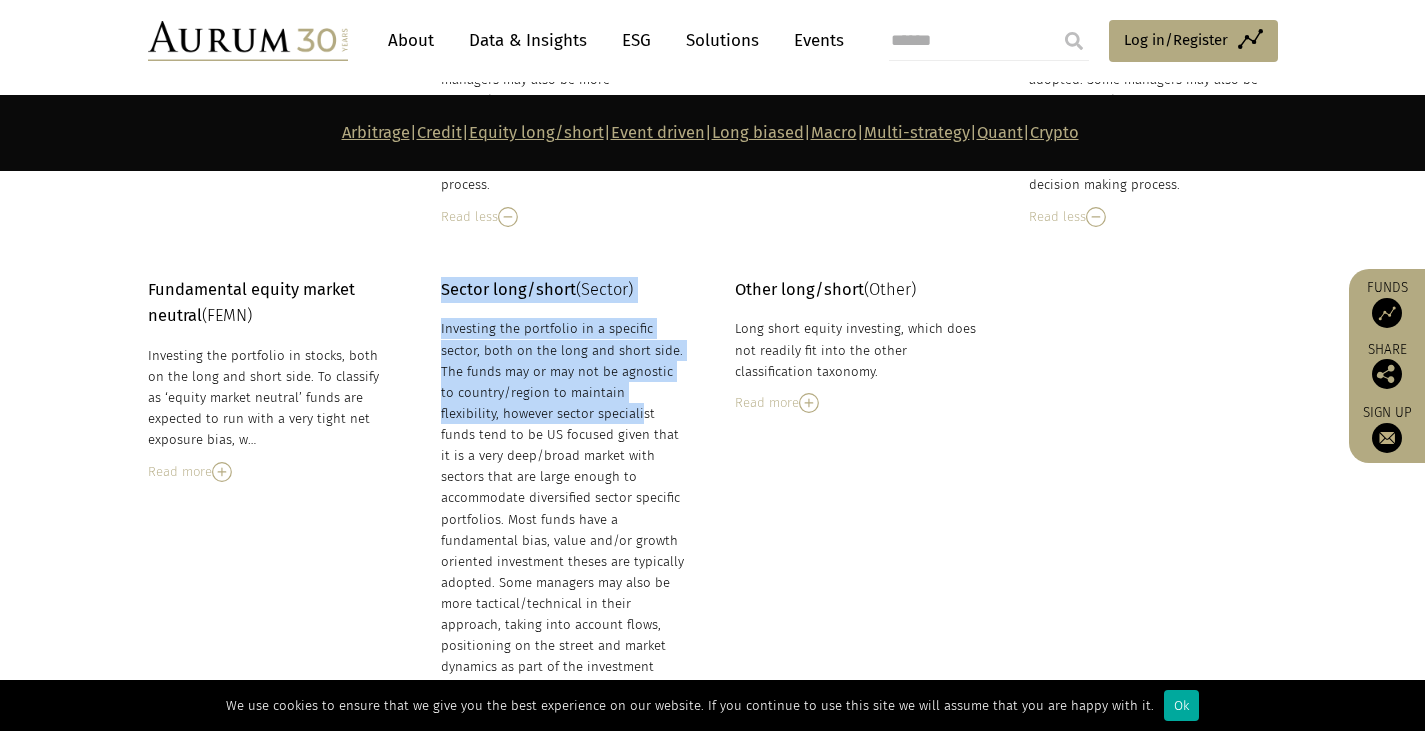 drag, startPoint x: 441, startPoint y: 287, endPoint x: 504, endPoint y: 417, distance: 144.46107 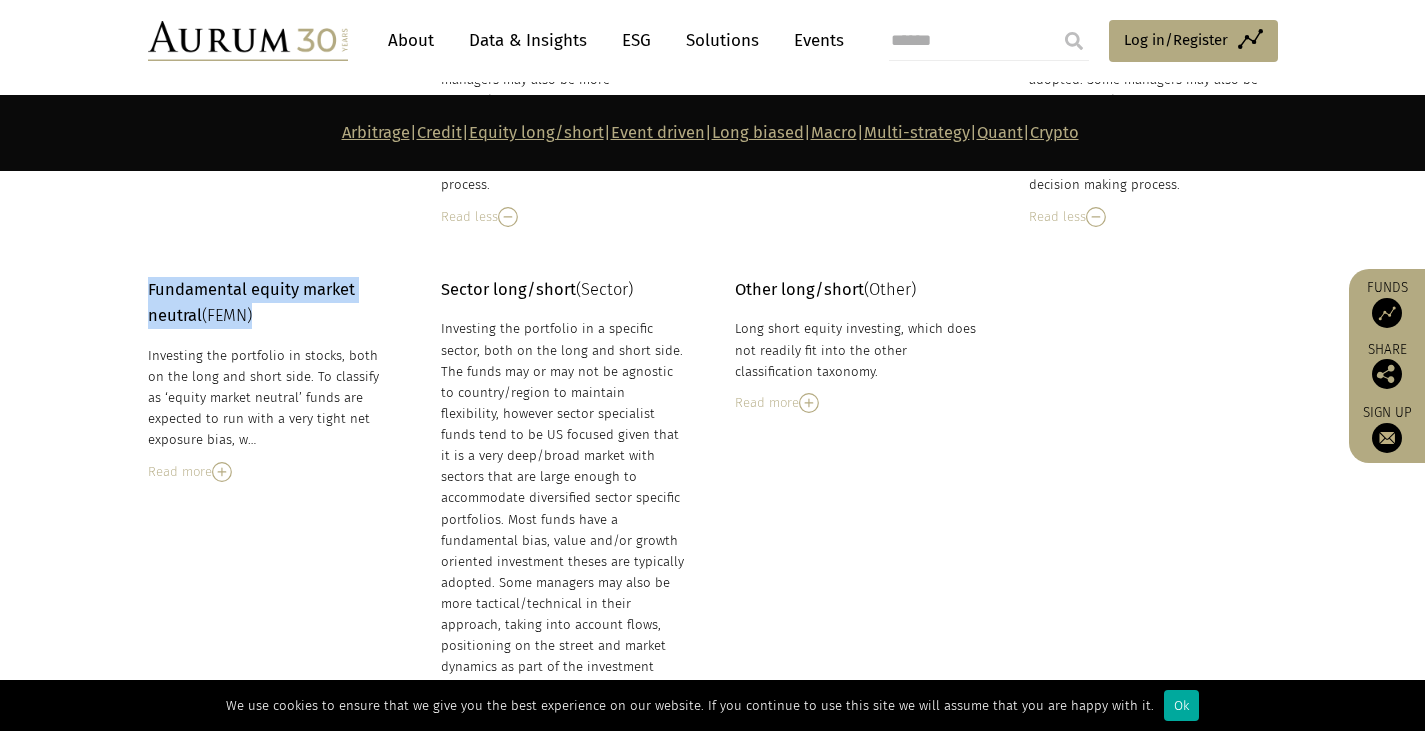 drag, startPoint x: 281, startPoint y: 316, endPoint x: 81, endPoint y: 261, distance: 207.42468 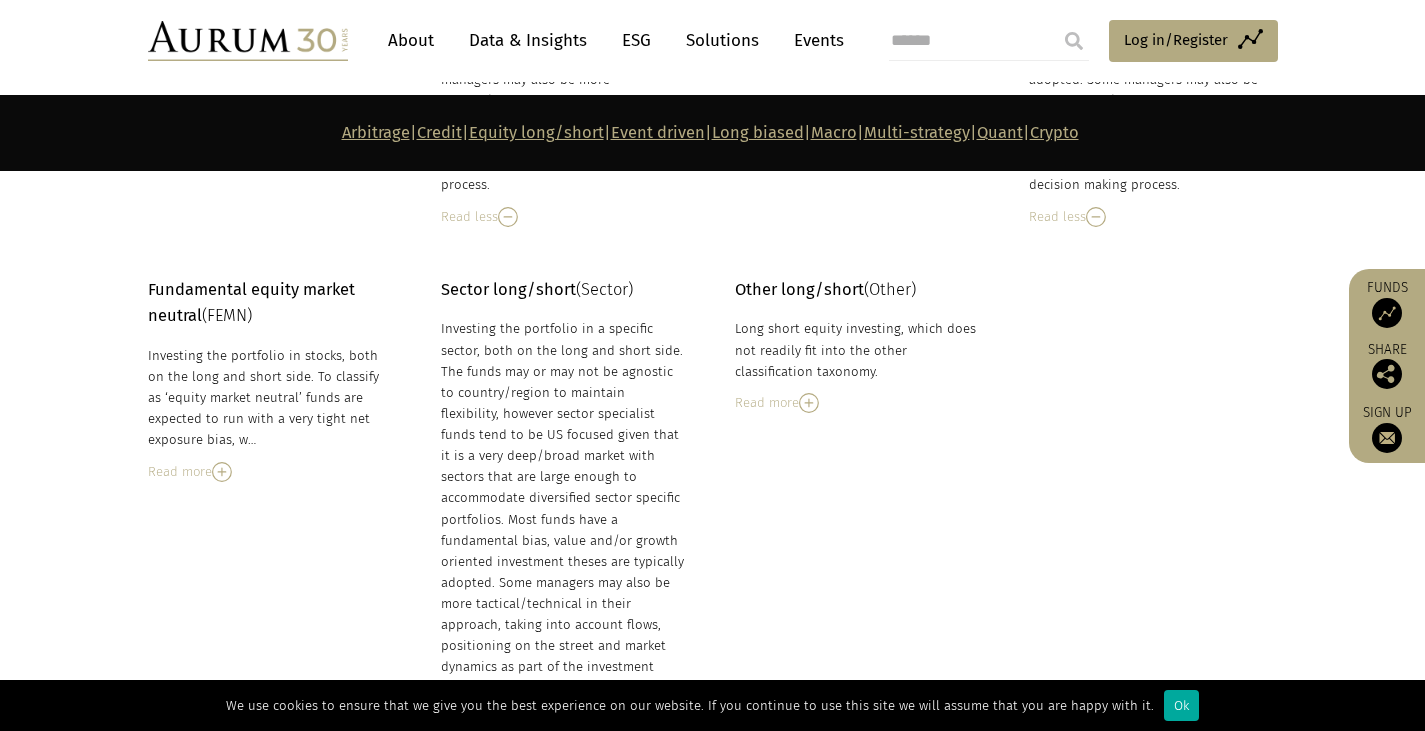 click on "Fundamental equity market neutral  (FEMN)
Investing the portfolio in stocks, both on the long and short side. To classify as ‘equity market neutral’ funds are expected to run with a very tight net exposure bias, w…
Read more" at bounding box center (270, 379) 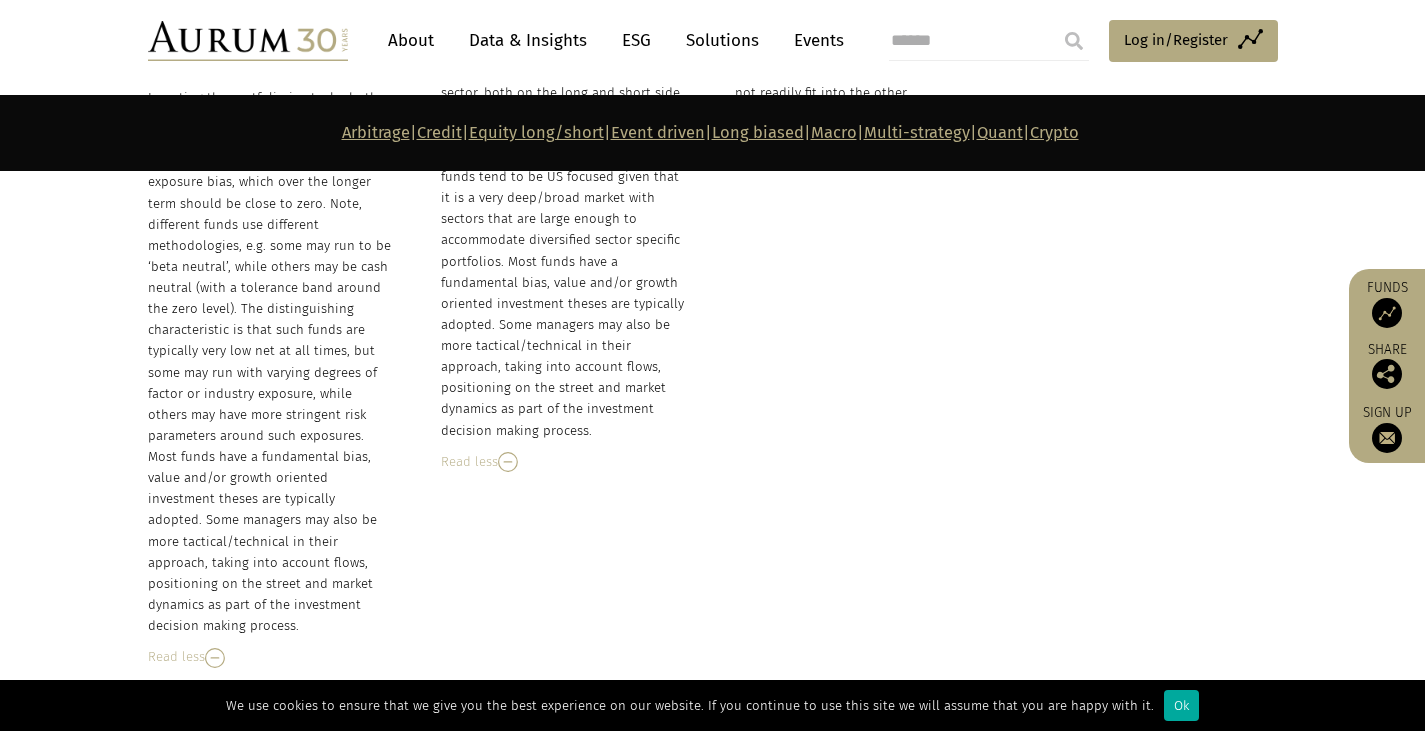 scroll, scrollTop: 3700, scrollLeft: 0, axis: vertical 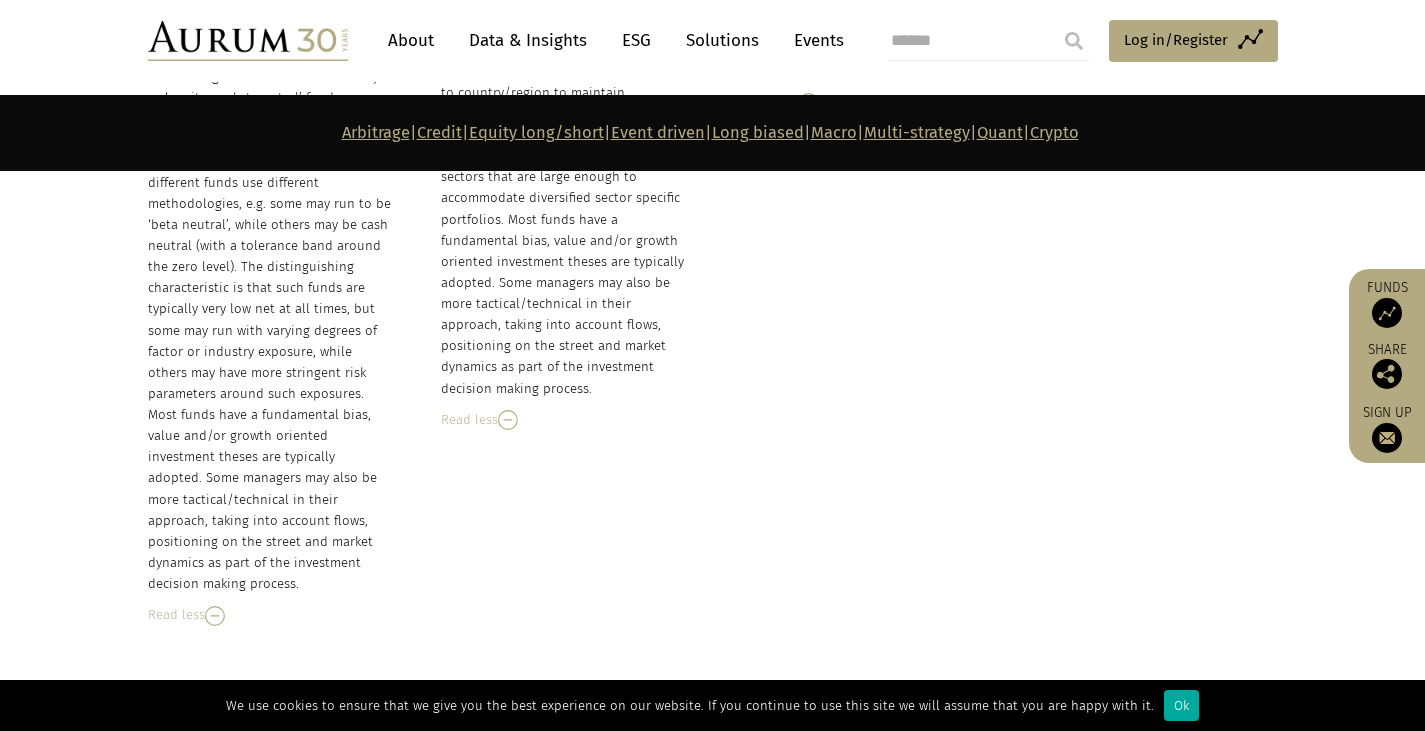 click on "Investing the portfolio in a specific sector, both on the long and short side. The funds may or may not be agnostic to country/region to maintain flexibility, however sector specialist funds tend to be US focused given that it is a very deep/broad market with sectors that are large enough to accommodate diversified sector specific portfolios. Most funds have a fundamental bias, value and/or growth oriented investment theses are typically adopted. Some managers may also be more tactical/technical in their approach, taking into account flows, positioning on the street and market dynamics as part of the investment decision making process." at bounding box center (563, 208) 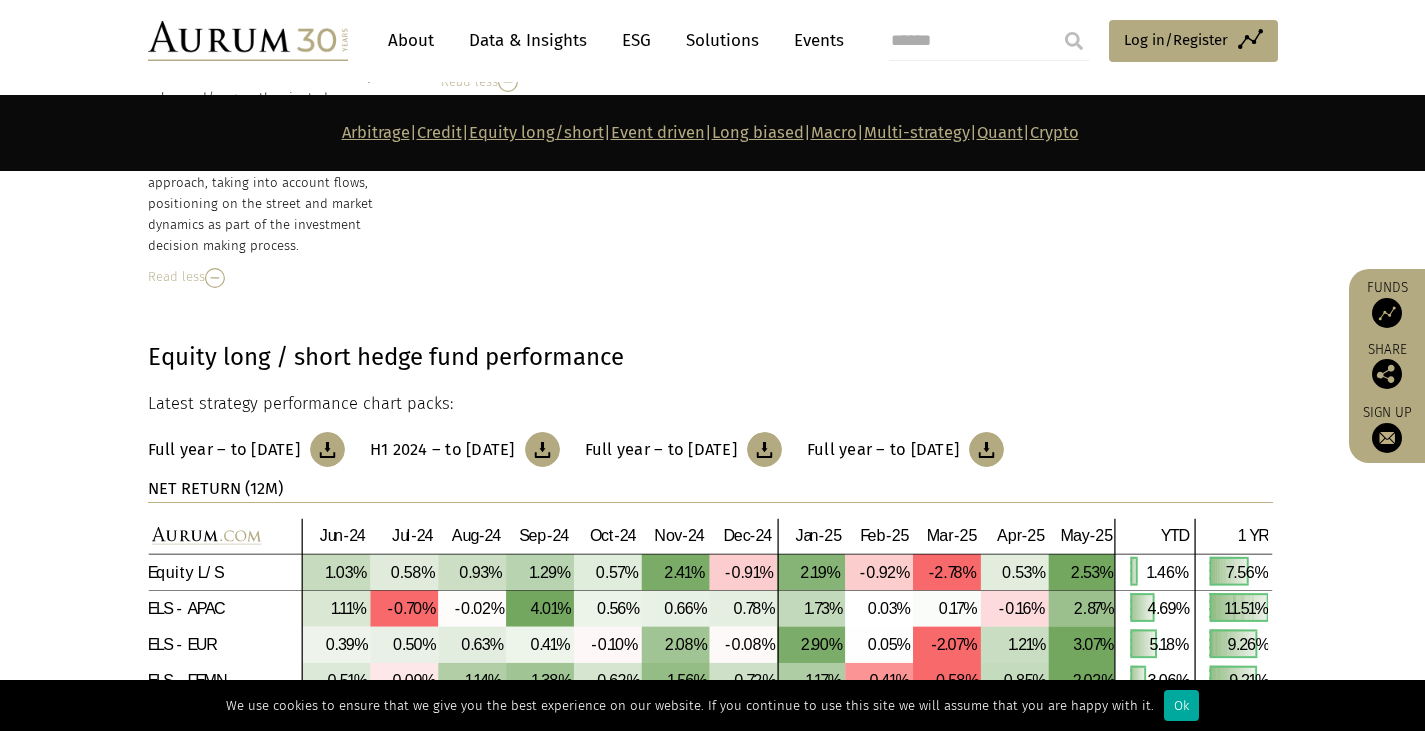 scroll, scrollTop: 4100, scrollLeft: 0, axis: vertical 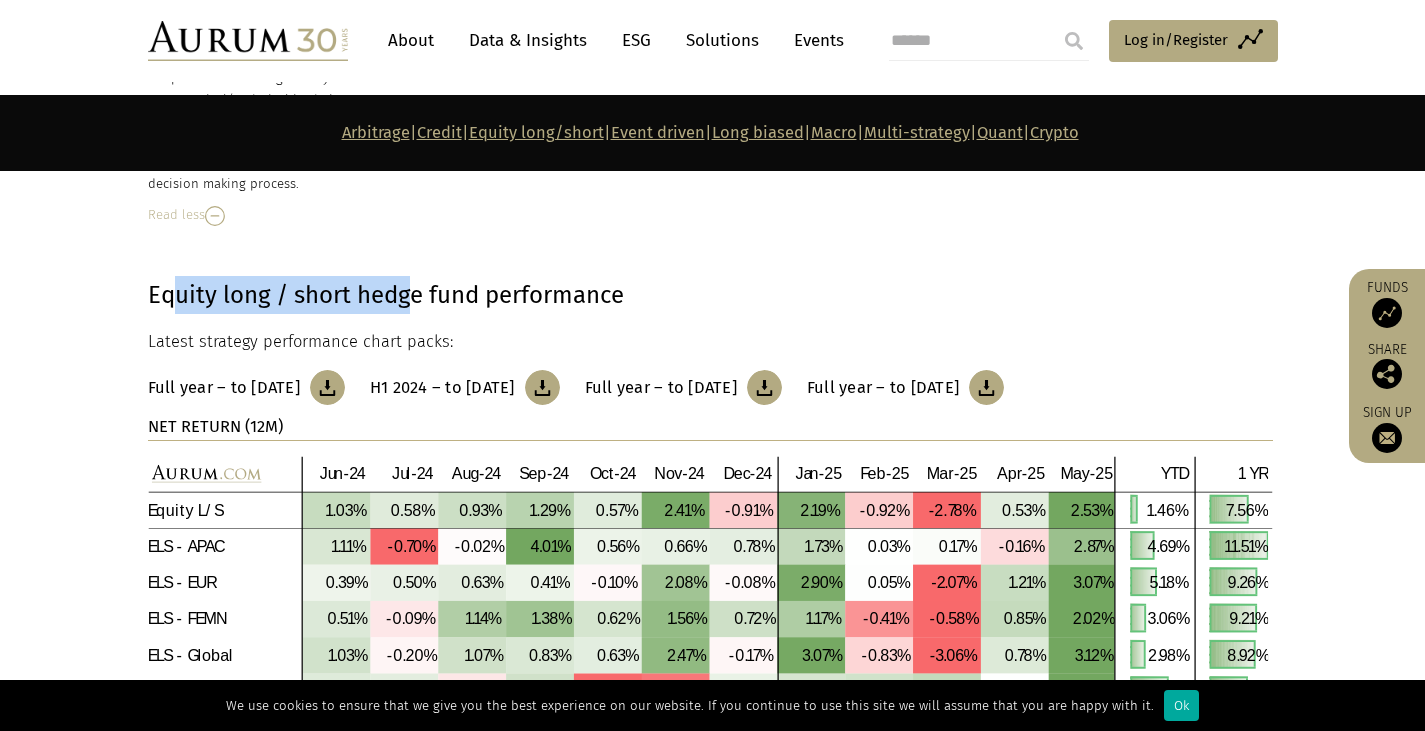 drag, startPoint x: 294, startPoint y: 270, endPoint x: 563, endPoint y: 250, distance: 269.74246 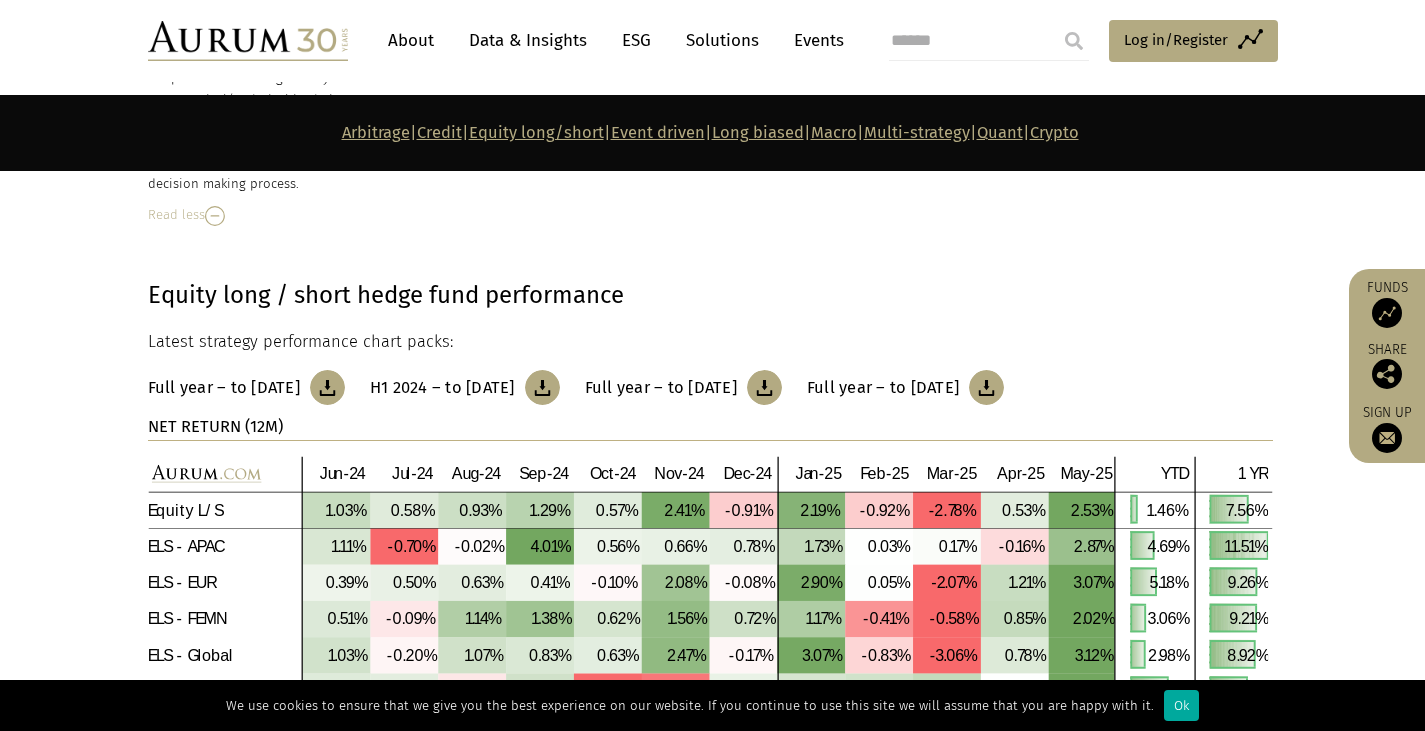click on "Equity long / short hedge fund performance
Latest strategy performance chart packs:
Full year – to December 2024
H1 2024 – to June 2024
Full year – to December 2023
Full year – to December 2022
NET RETURN (12M)
*HF Composite = Aurum Hedge Fund Data Engine Asset Weighted Composite Index. **Bonds = Bloomberg Global Aggregate Bond Index. ***Equities = S&P Global BMI." at bounding box center [712, 582] 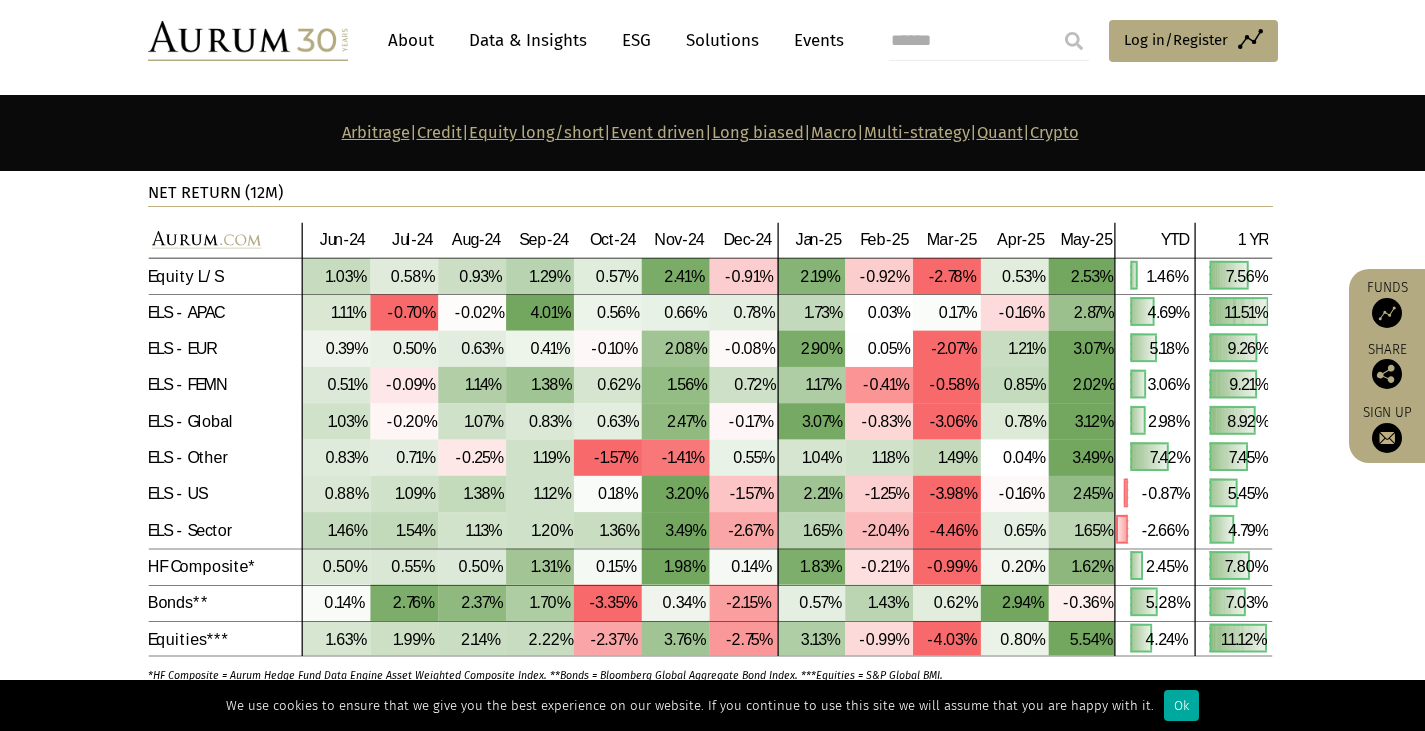 scroll, scrollTop: 4300, scrollLeft: 0, axis: vertical 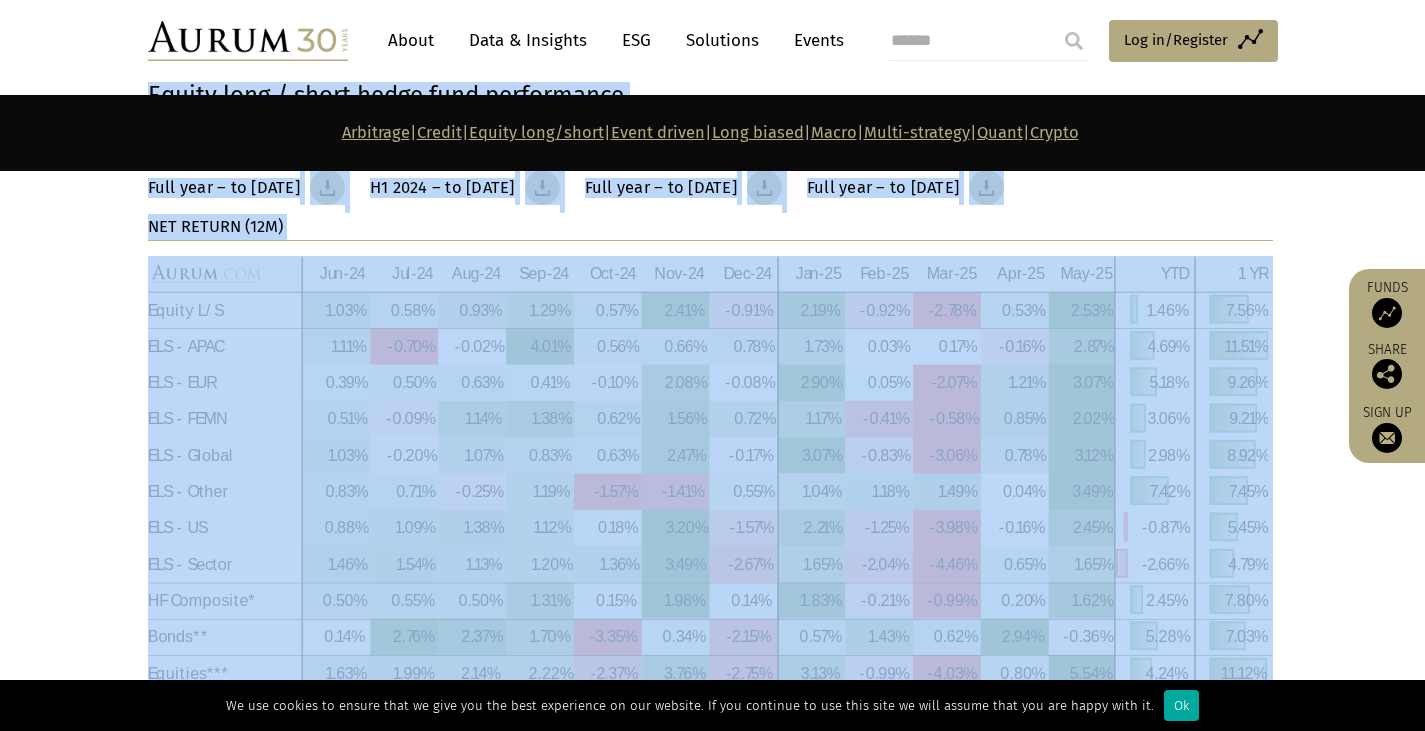 drag, startPoint x: 136, startPoint y: 324, endPoint x: 254, endPoint y: 324, distance: 118 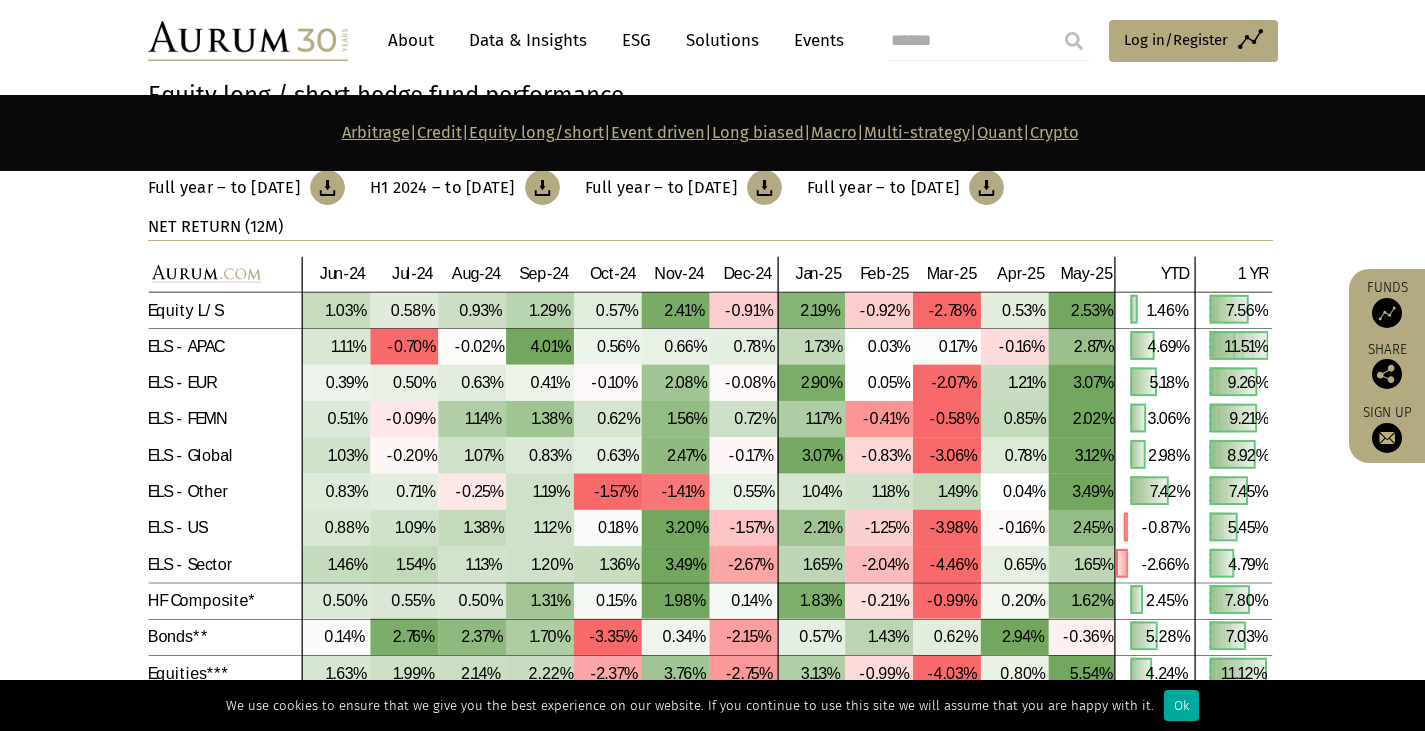 click on "Equity long / short hedge fund performance
Latest strategy performance chart packs:
Full year – to December 2024
H1 2024 – to June 2024
Full year – to December 2023
Full year – to December 2022
NET RETURN (12M)
*HF Composite = Aurum Hedge Fund Data Engine Asset Weighted Composite Index. **Bonds = Bloomberg Global Aggregate Bond Index. ***Equities = S&P Global BMI." at bounding box center [712, 382] 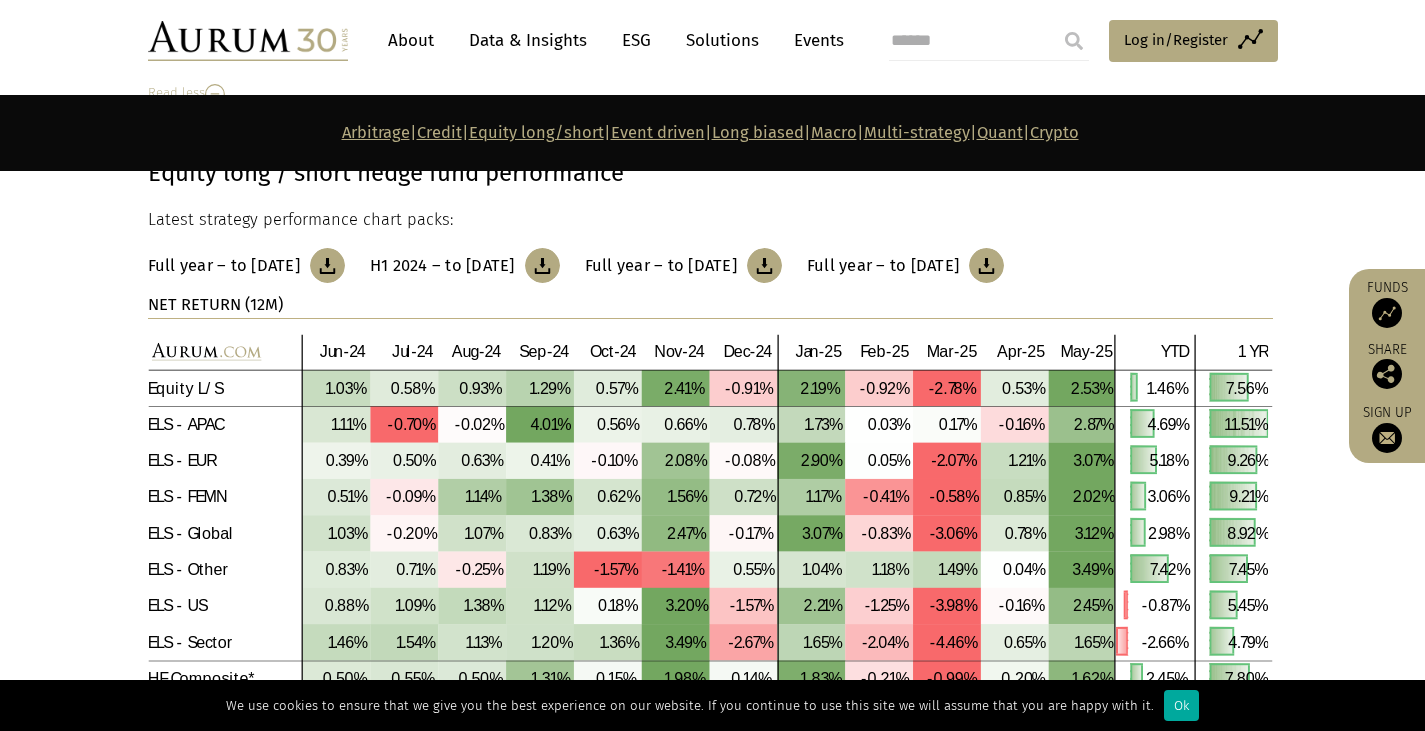 scroll, scrollTop: 4200, scrollLeft: 0, axis: vertical 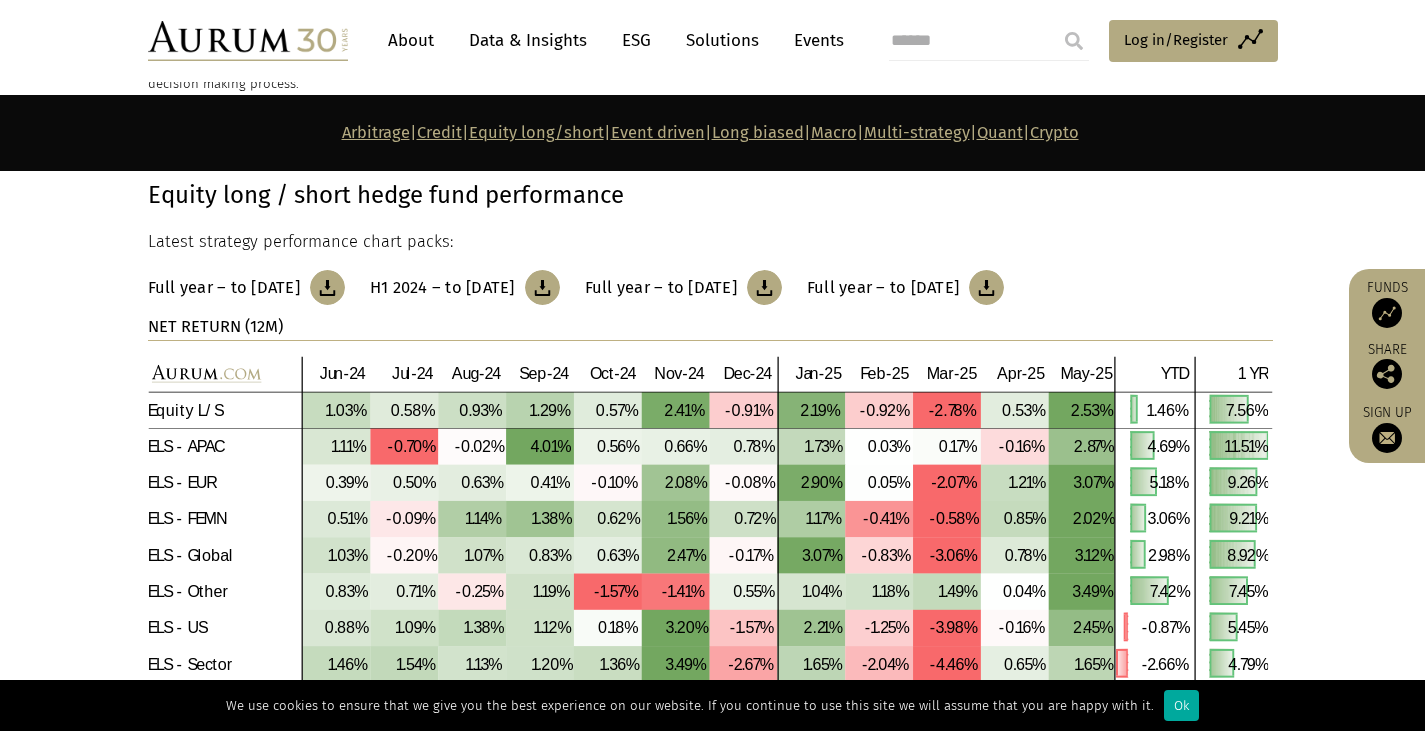 click on "Equity long / short hedge fund performance
Latest strategy performance chart packs:
Full year – to December 2024
H1 2024 – to June 2024
Full year – to December 2023
Full year – to December 2022
NET RETURN (12M)
*HF Composite = Aurum Hedge Fund Data Engine Asset Weighted Composite Index. **Bonds = Bloomberg Global Aggregate Bond Index. ***Equities = S&P Global BMI." at bounding box center [712, 482] 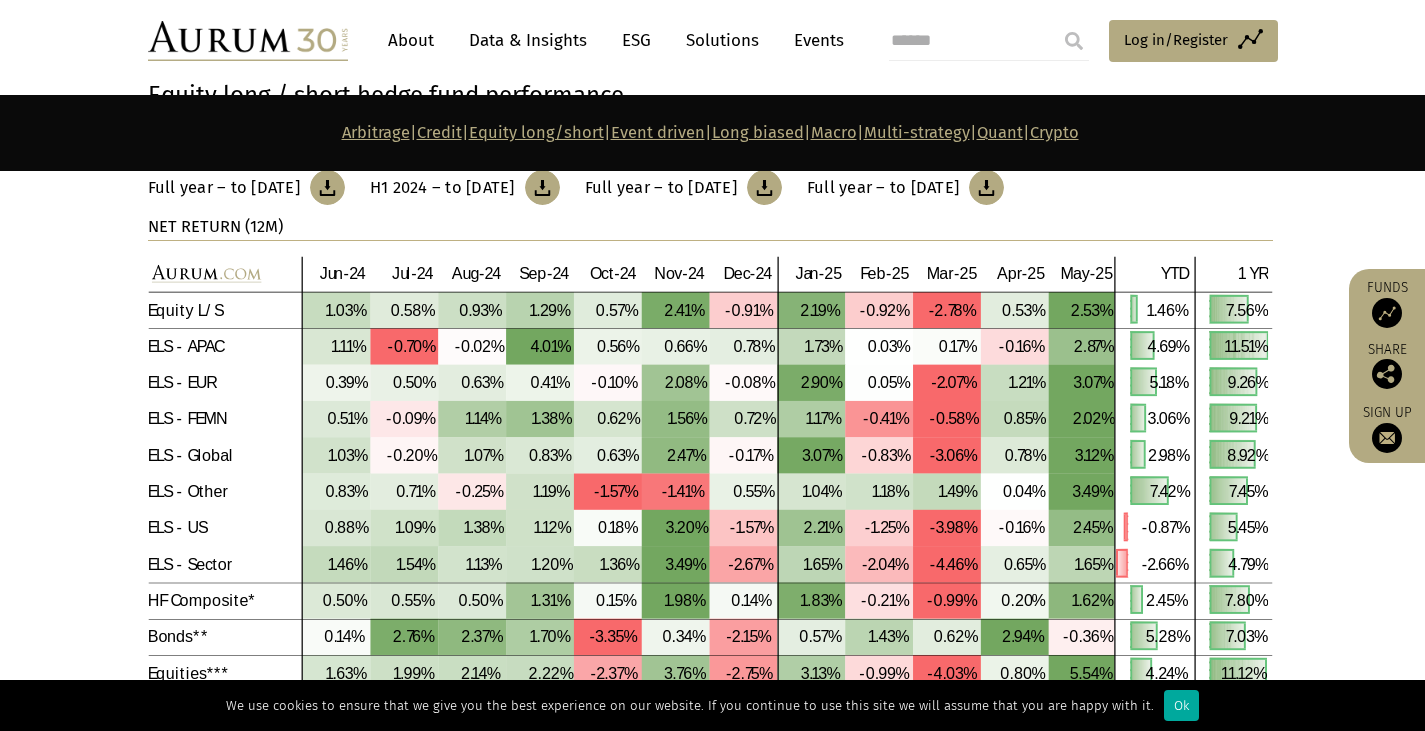 click on "Equity long / short hedge fund performance
Latest strategy performance chart packs:
Full year – to December 2024
H1 2024 – to June 2024
Full year – to December 2023
Full year – to December 2022
NET RETURN (12M)
*HF Composite = Aurum Hedge Fund Data Engine Asset Weighted Composite Index. **Bonds = Bloomberg Global Aggregate Bond Index. ***Equities = S&P Global BMI." at bounding box center (712, 382) 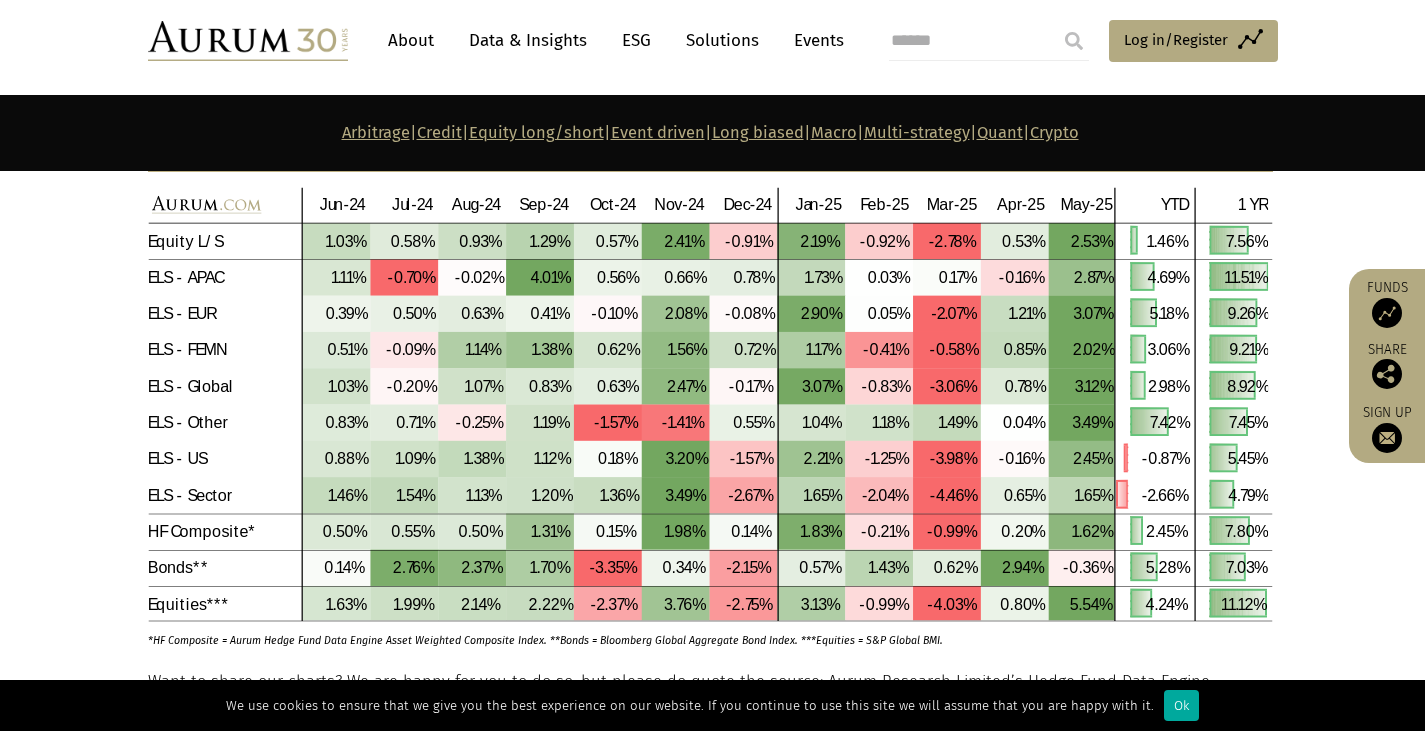 scroll, scrollTop: 4400, scrollLeft: 0, axis: vertical 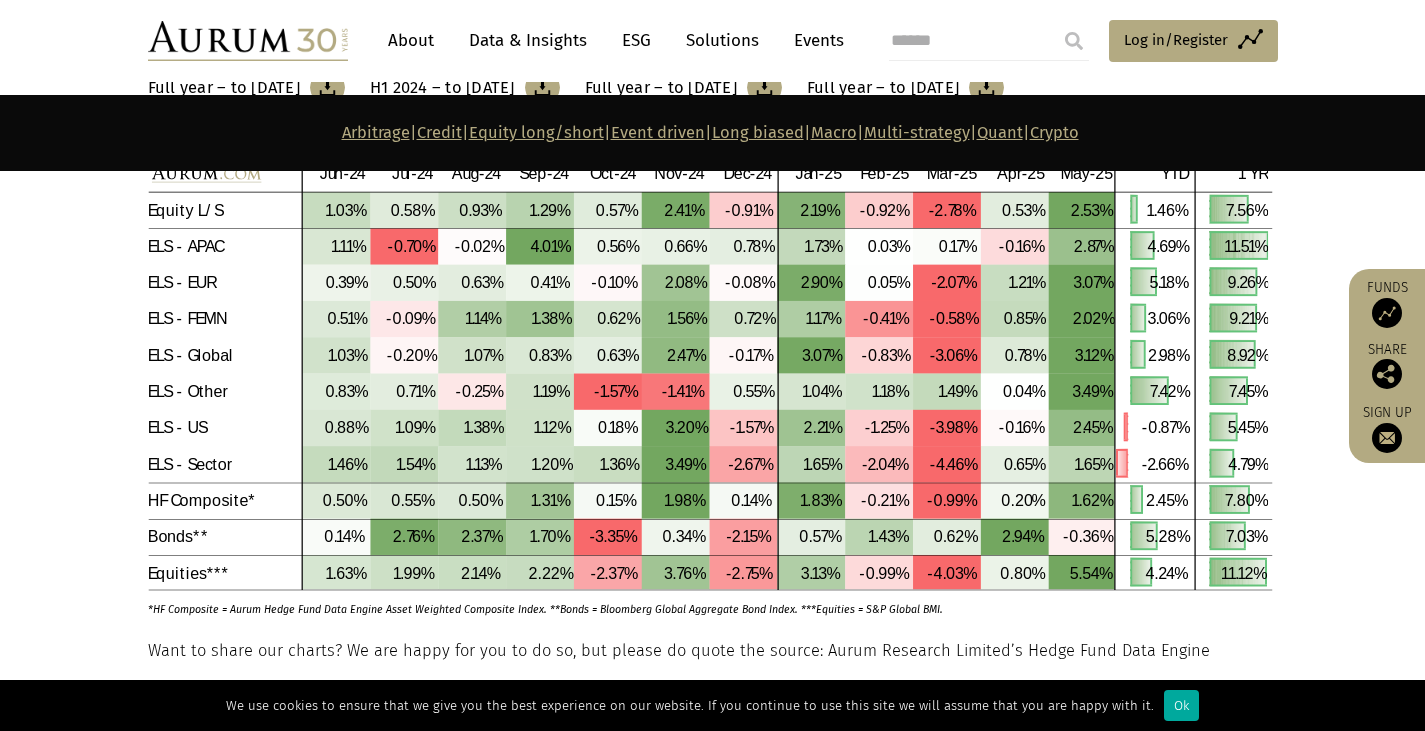 click on "Equity long / short hedge fund performance
Latest strategy performance chart packs:
Full year – to December 2024
H1 2024 – to June 2024
Full year – to December 2023
Full year – to December 2022
NET RETURN (12M)
*HF Composite = Aurum Hedge Fund Data Engine Asset Weighted Composite Index. **Bonds = Bloomberg Global Aggregate Bond Index. ***Equities = S&P Global BMI." at bounding box center [712, 282] 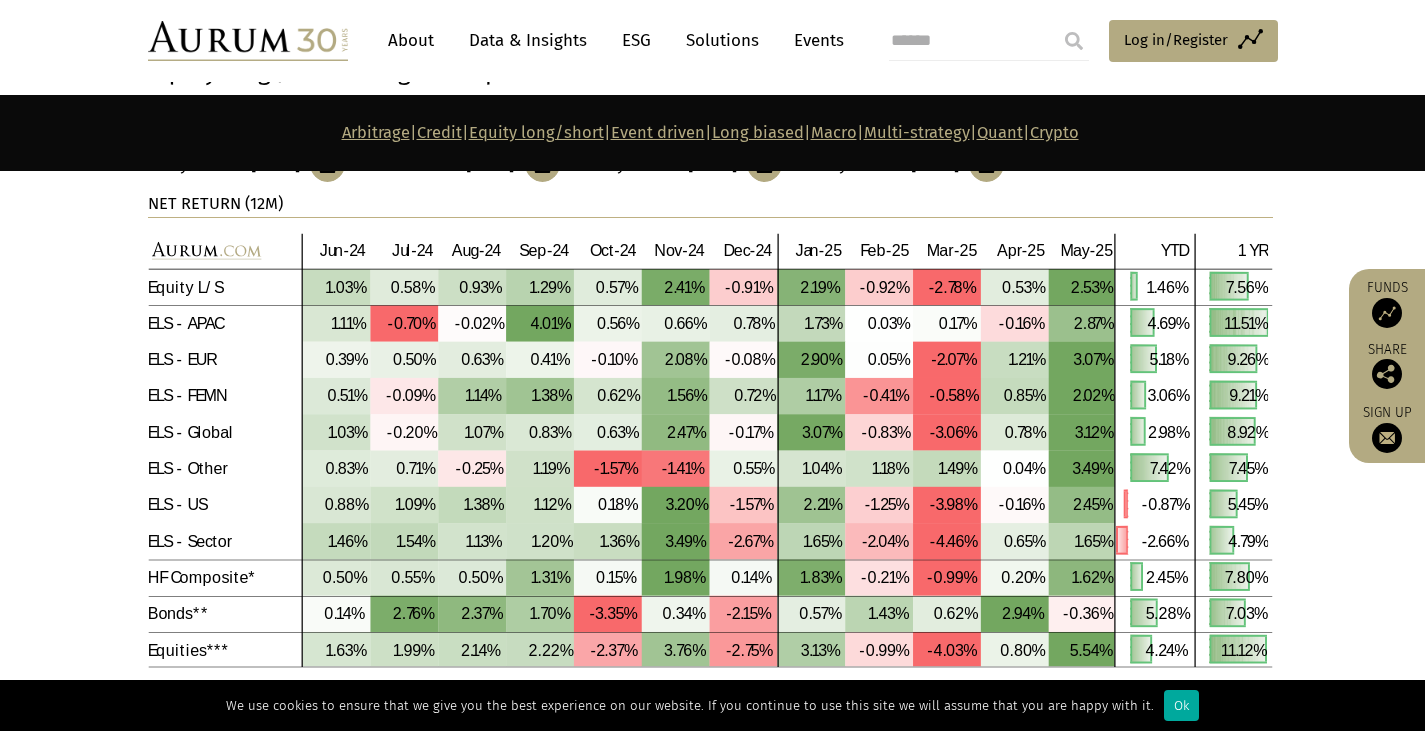 scroll, scrollTop: 4300, scrollLeft: 0, axis: vertical 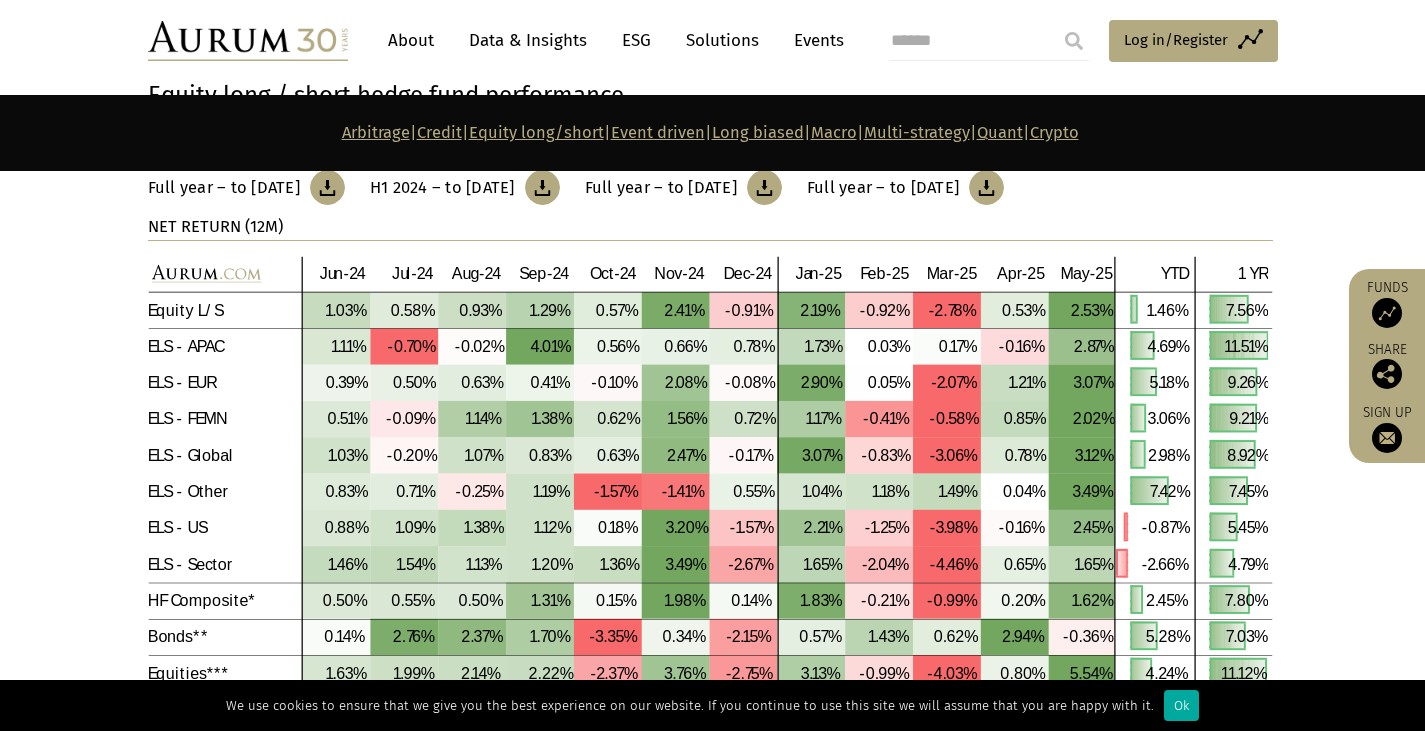 click on "Long biased" at bounding box center (758, 132) 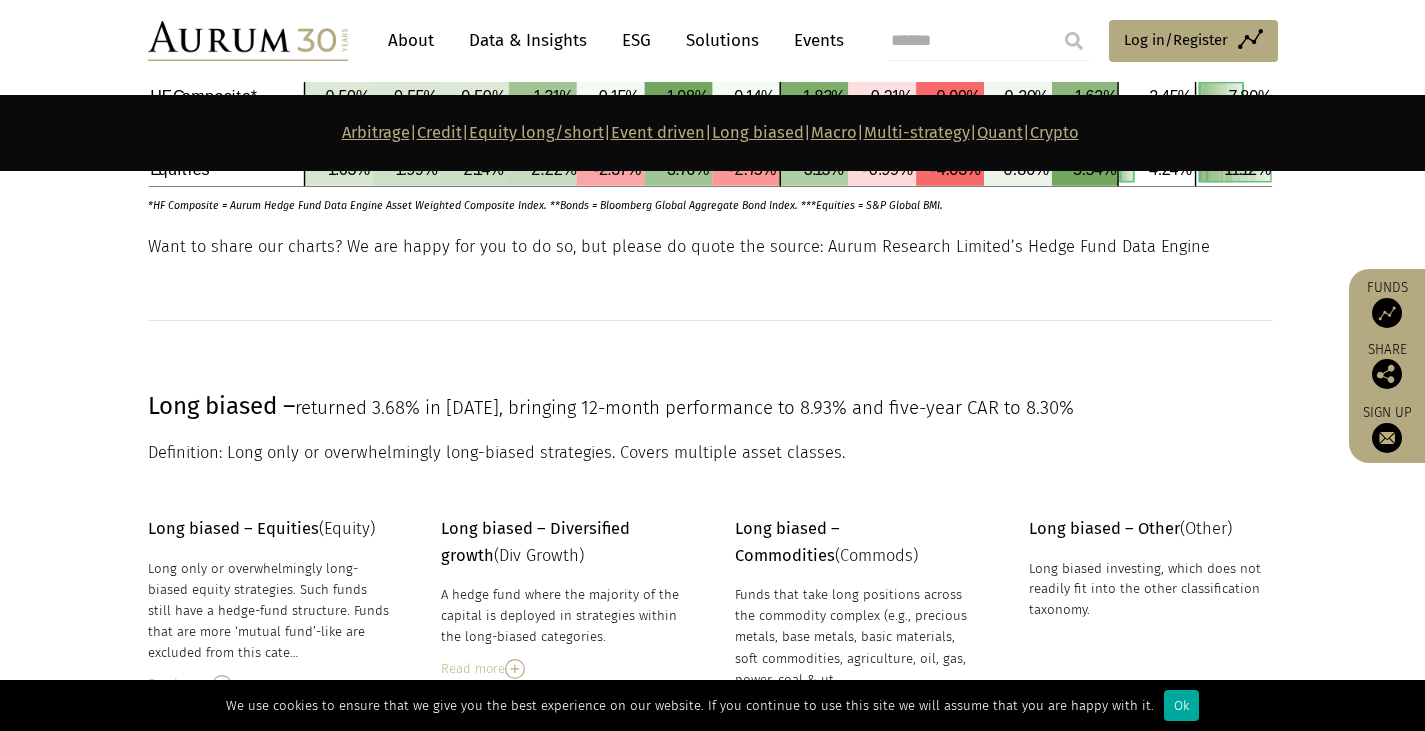 scroll, scrollTop: 6174, scrollLeft: 0, axis: vertical 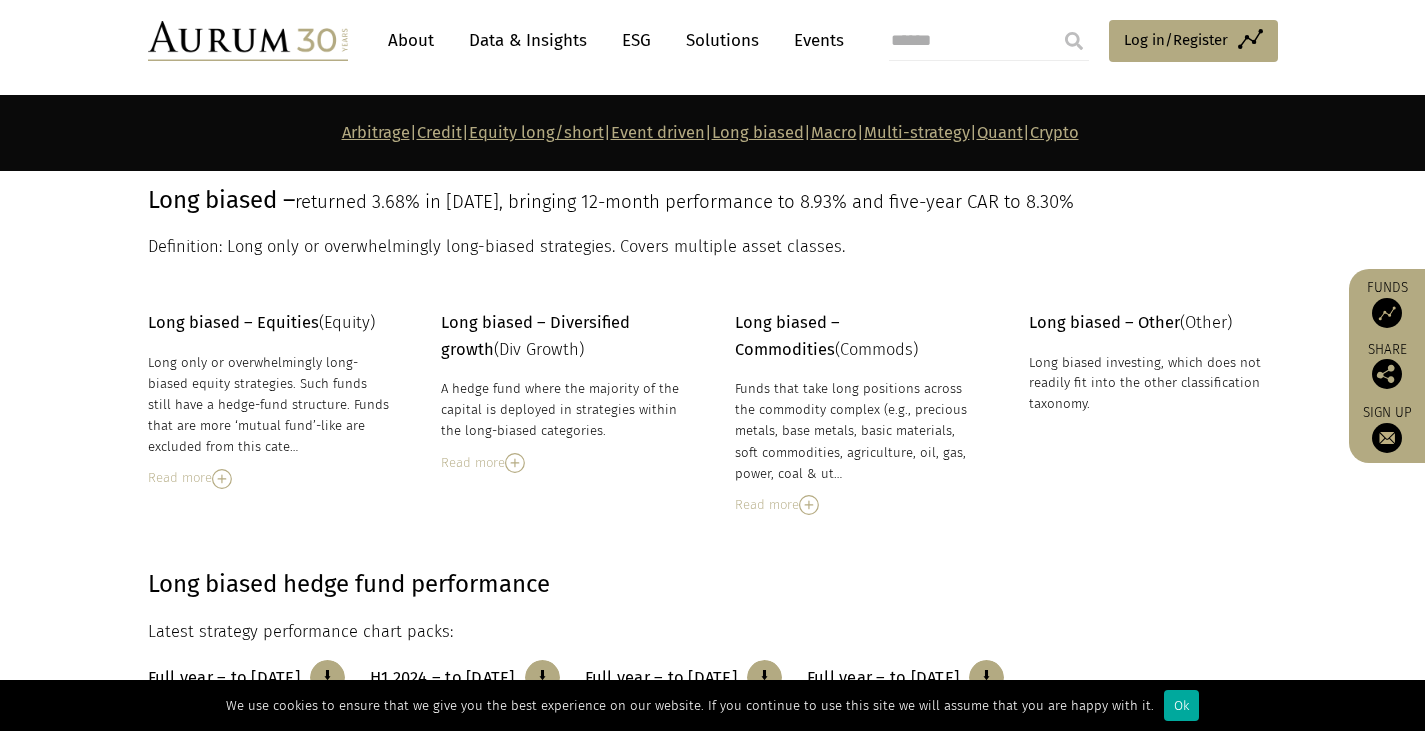 click at bounding box center (515, 463) 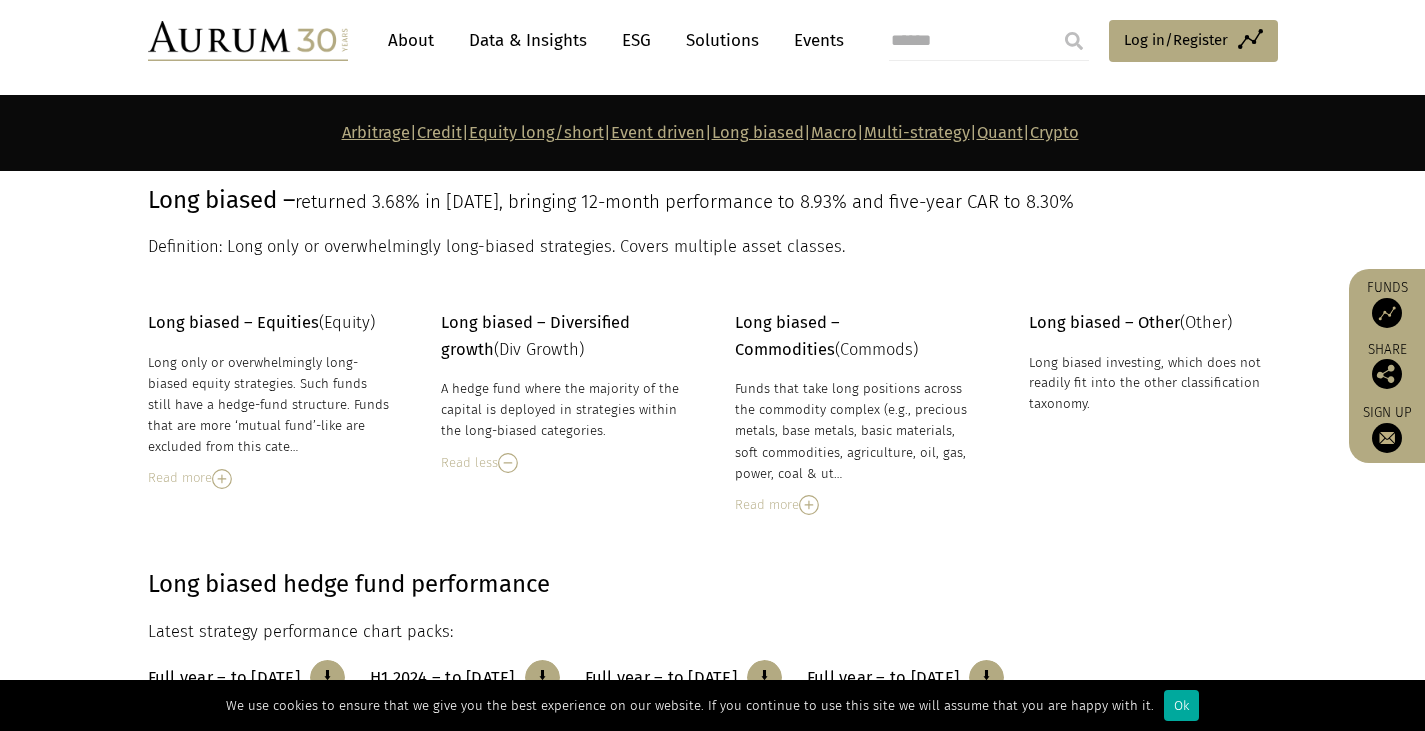 drag, startPoint x: 591, startPoint y: 405, endPoint x: 492, endPoint y: 363, distance: 107.54069 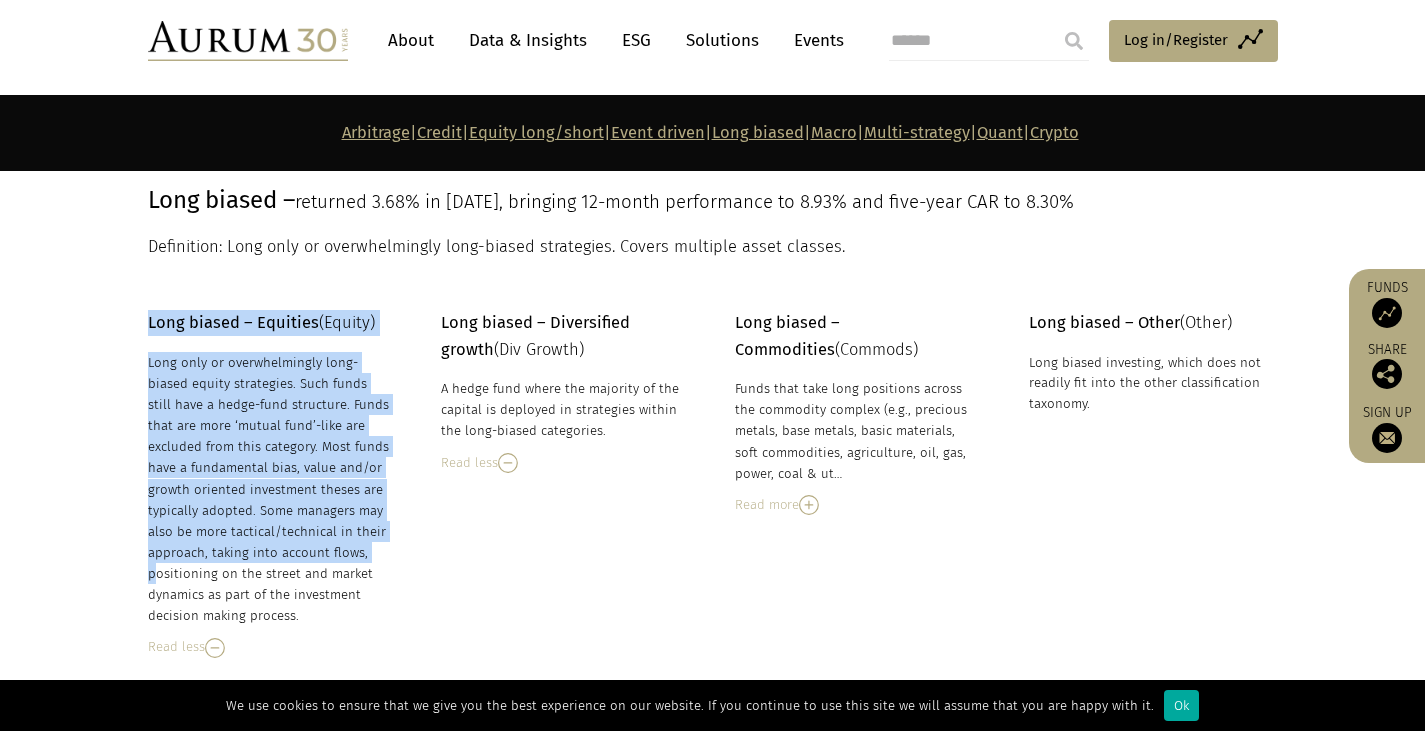 drag, startPoint x: 147, startPoint y: 294, endPoint x: 296, endPoint y: 546, distance: 292.75415 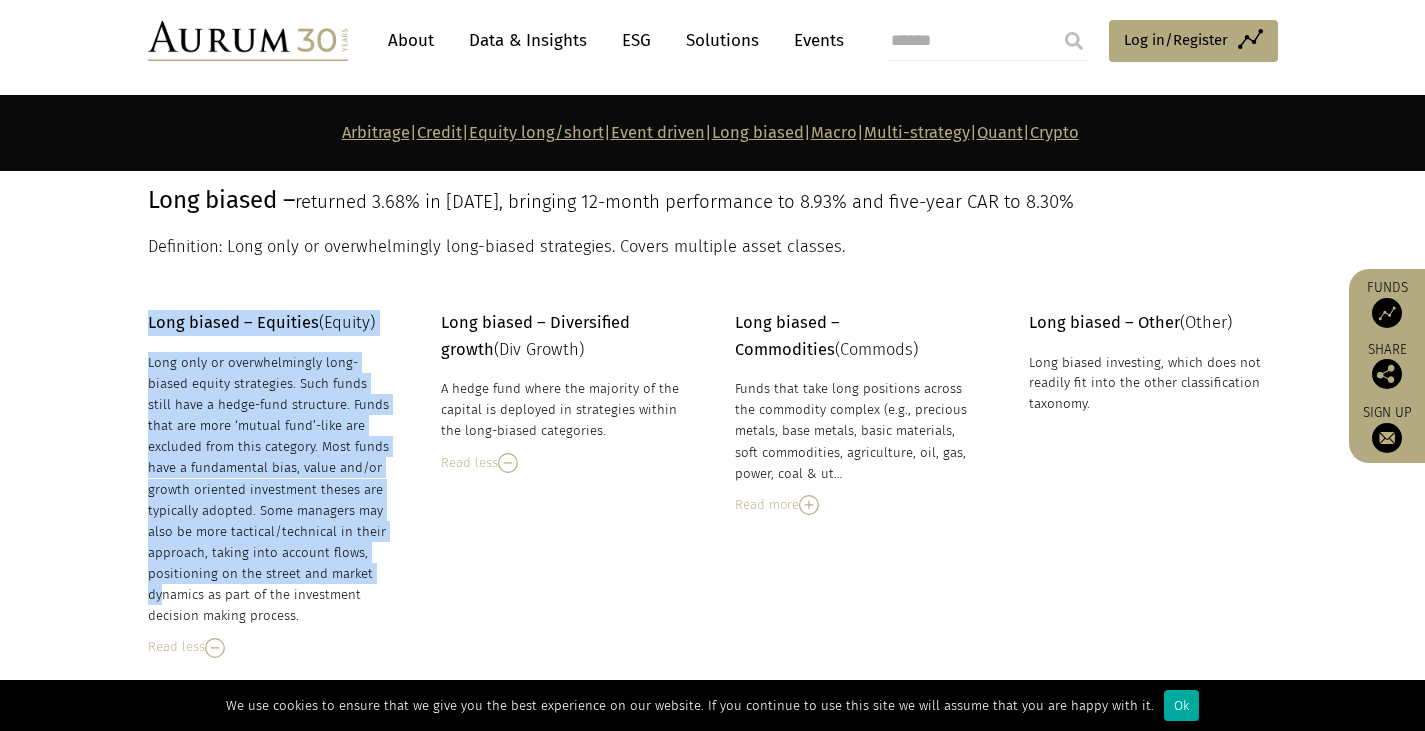 click on "Long only or overwhelmingly long-biased equity strategies. Such funds still have a hedge-fund structure. Funds that are more ‘mutual fund’-like are excluded from this category. Most funds have a fundamental bias, value and/or growth oriented investment theses are typically adopted. Some managers may also be more tactical/technical in their approach, taking into account flows, positioning on the street and market dynamics as part of the investment decision making process." at bounding box center [270, 489] 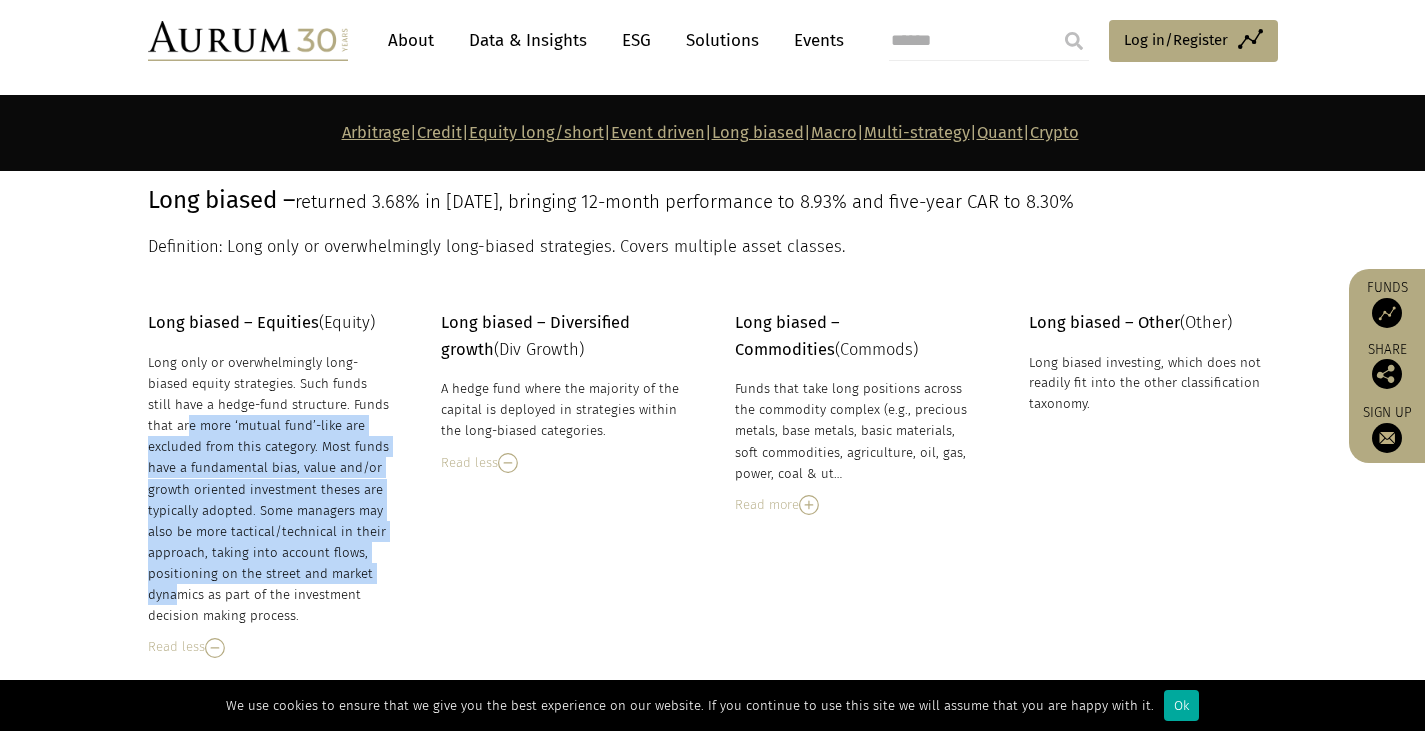 drag, startPoint x: 278, startPoint y: 386, endPoint x: 304, endPoint y: 539, distance: 155.19342 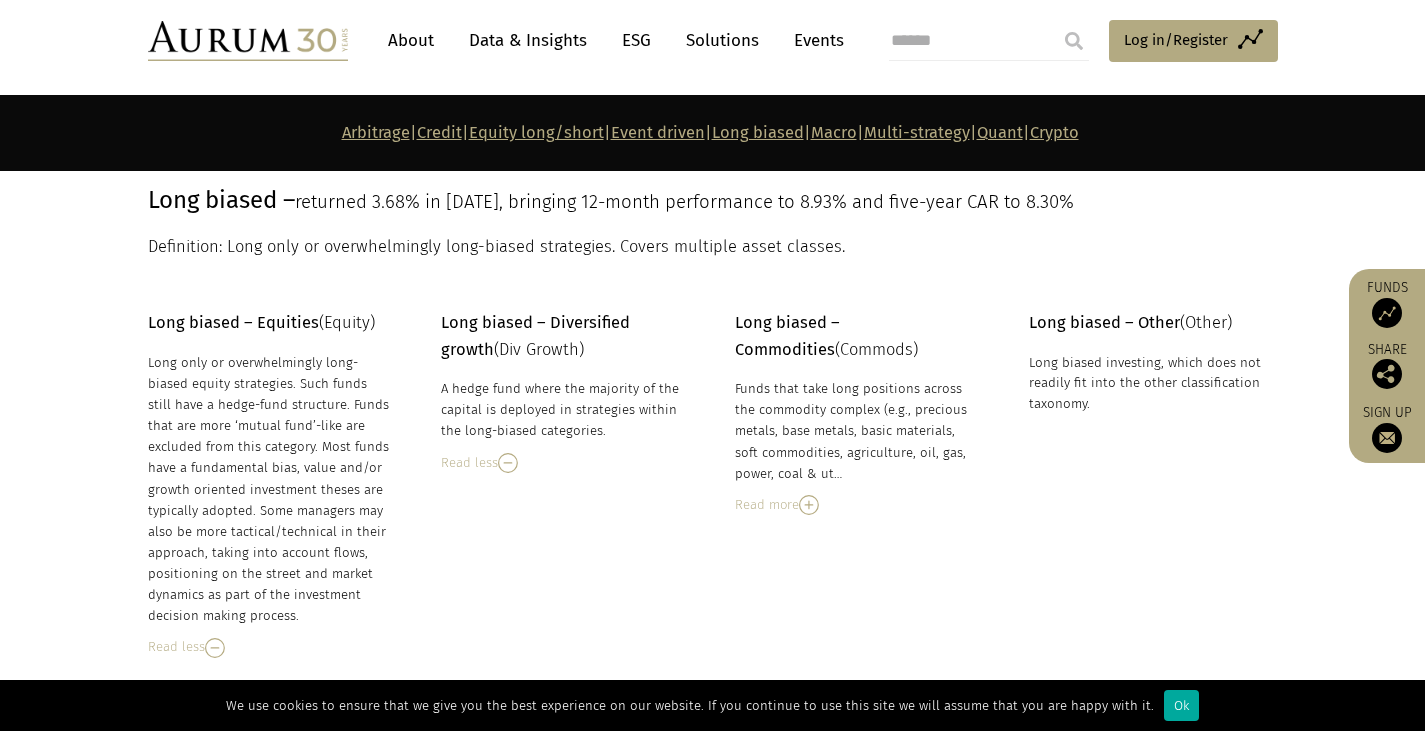 drag, startPoint x: 340, startPoint y: 591, endPoint x: 250, endPoint y: 437, distance: 178.3704 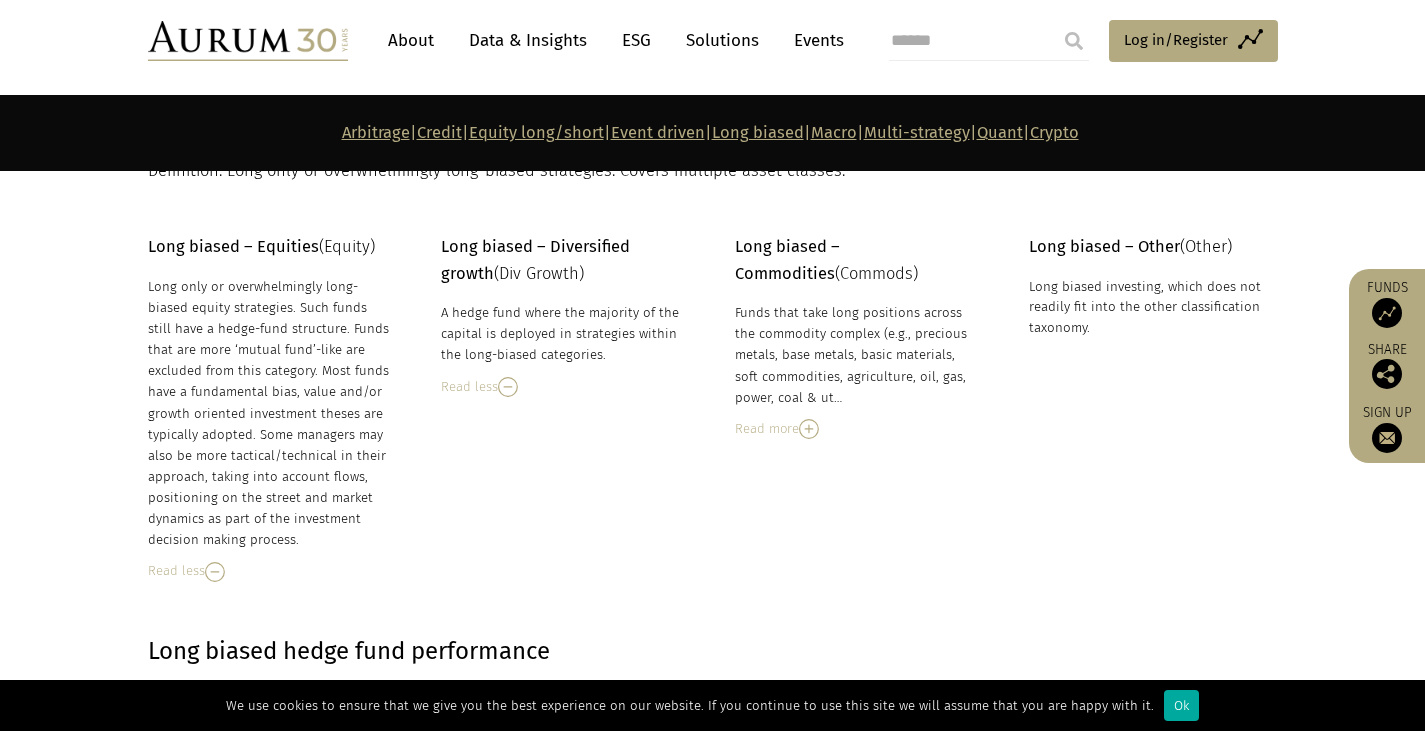 scroll, scrollTop: 6274, scrollLeft: 0, axis: vertical 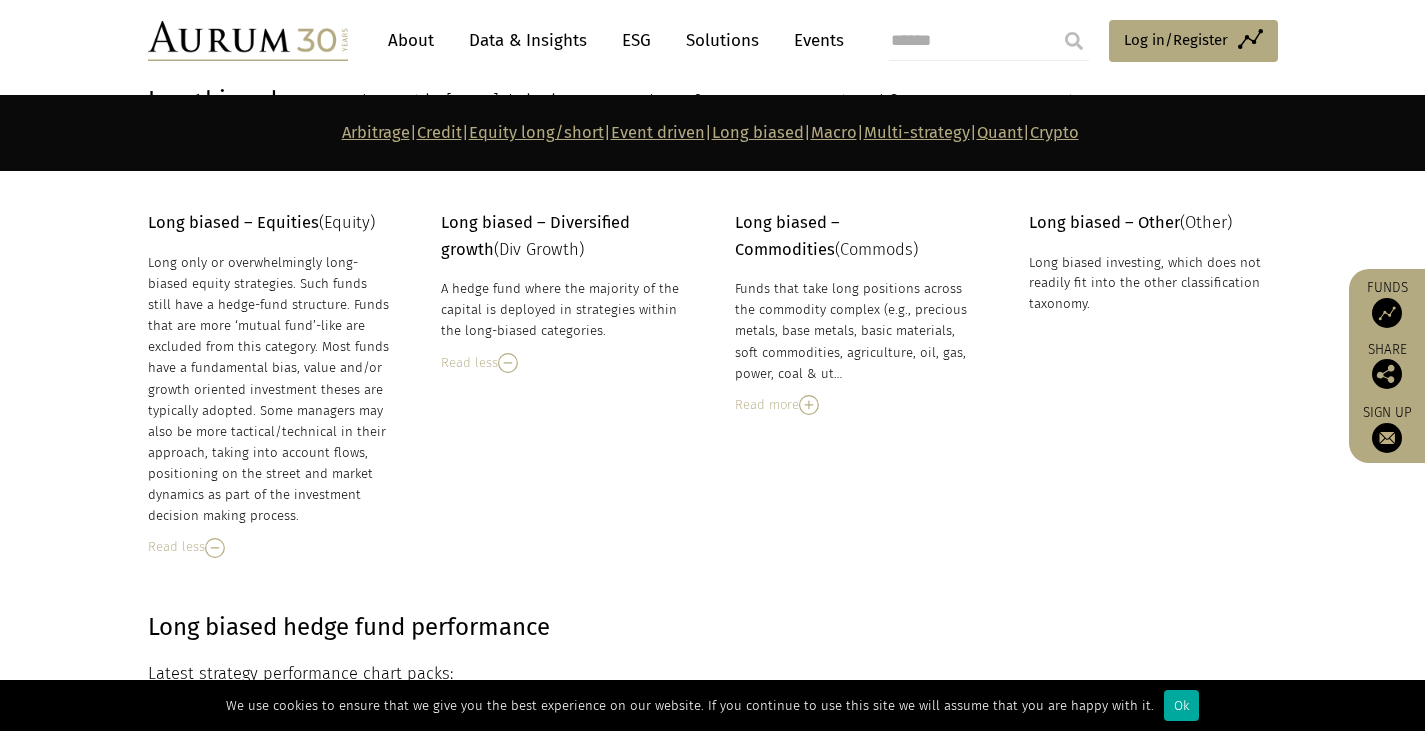 click on "Long biased – Equities  (Equity)
Long only or overwhelmingly long-biased equity strategies. Such funds still have a hedge-fund structure. Funds that are more ‘mutual fund’-like are excluded from this cate…
Long only or overwhelmingly long-biased equity strategies. Such funds still have a hedge-fund structure. Funds that are more ‘mutual fund’-like are excluded from this category. Most funds have a fundamental bias, value and/or growth oriented investment theses are typically adopted. Some managers may also be more tactical/technical in their approach, taking into account flows, positioning on the street and market dynamics as part of the investment decision making process.
Read less
Long biased – Diversified growth  (Div Growth)
Read less
(Commods)" at bounding box center [712, 359] 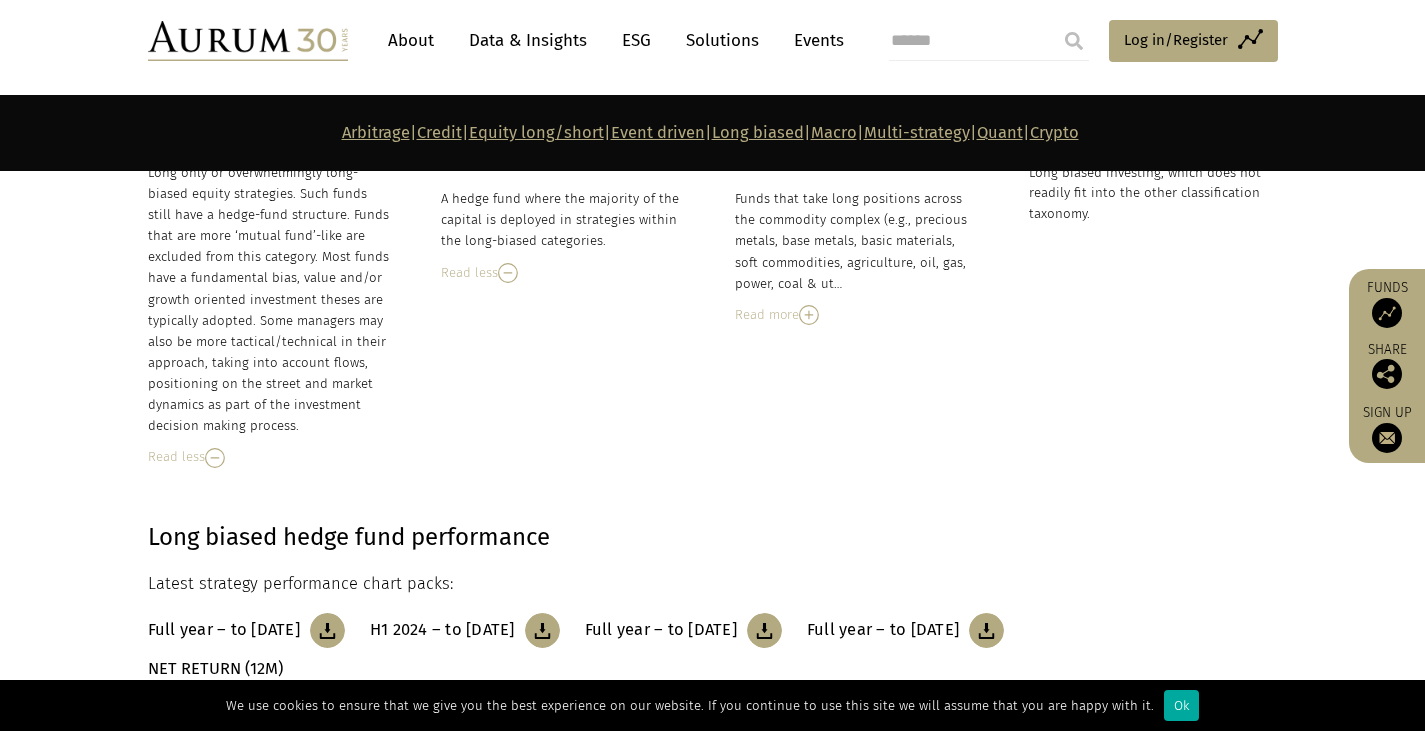 scroll, scrollTop: 6474, scrollLeft: 0, axis: vertical 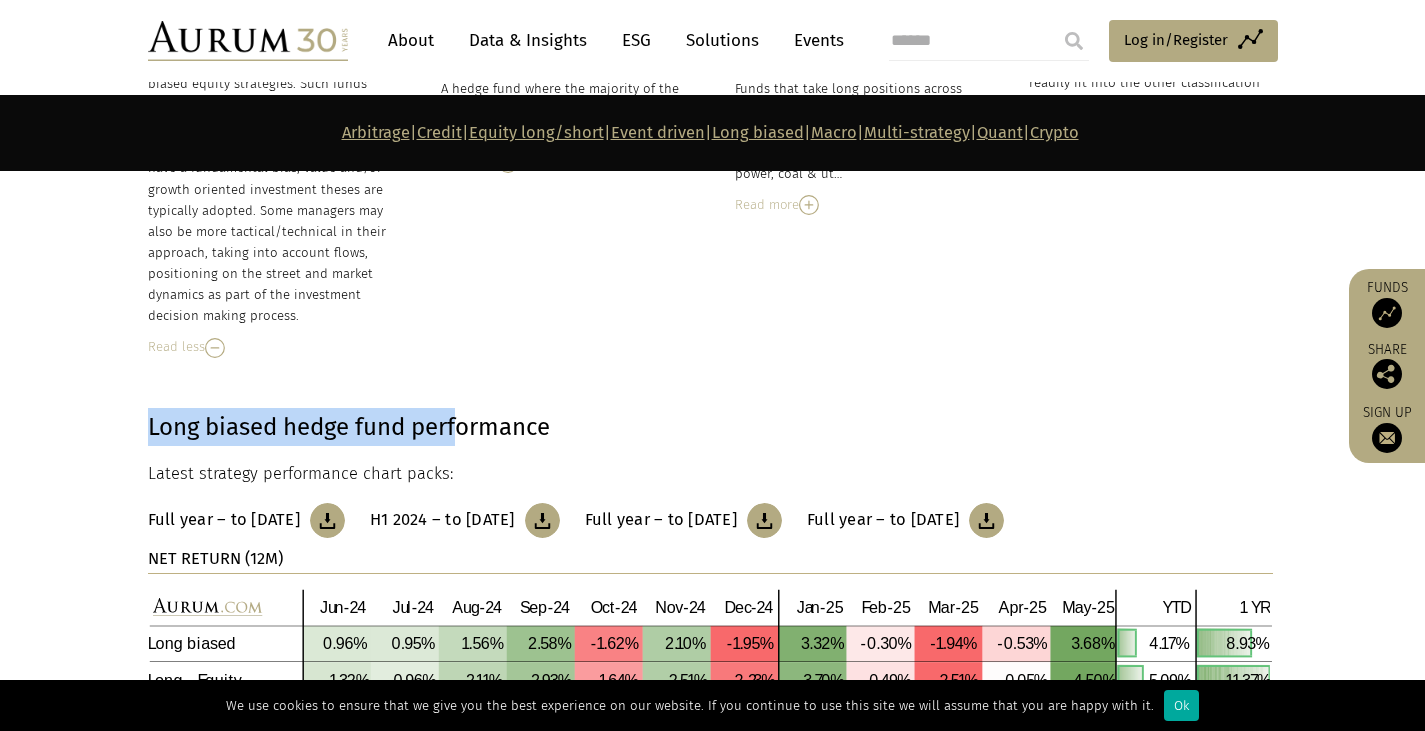 drag, startPoint x: 102, startPoint y: 405, endPoint x: 609, endPoint y: 390, distance: 507.22183 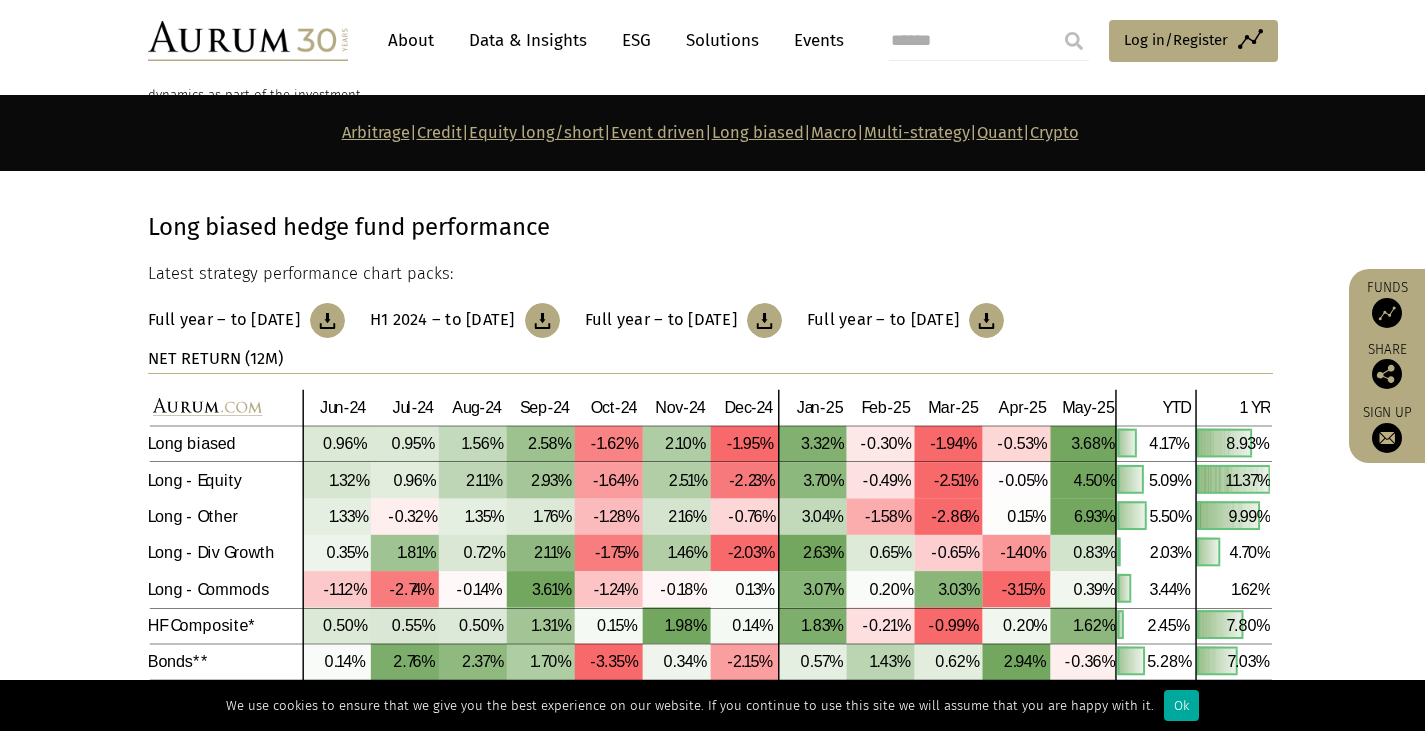 click on "Long biased hedge fund performance
Latest strategy performance chart packs:
Full year – to December 2024
H1 2024 – to June 2024
Full year – to December 2023
Full year – to December 2022
NET RETURN (12M)
*HF Composite = Aurum Hedge Fund Data Engine Asset Weighted Composite Index. **Bonds = Bloomberg Global Aggregate Bond Index. ***Equities = S&P Global BMI." at bounding box center [713, 485] 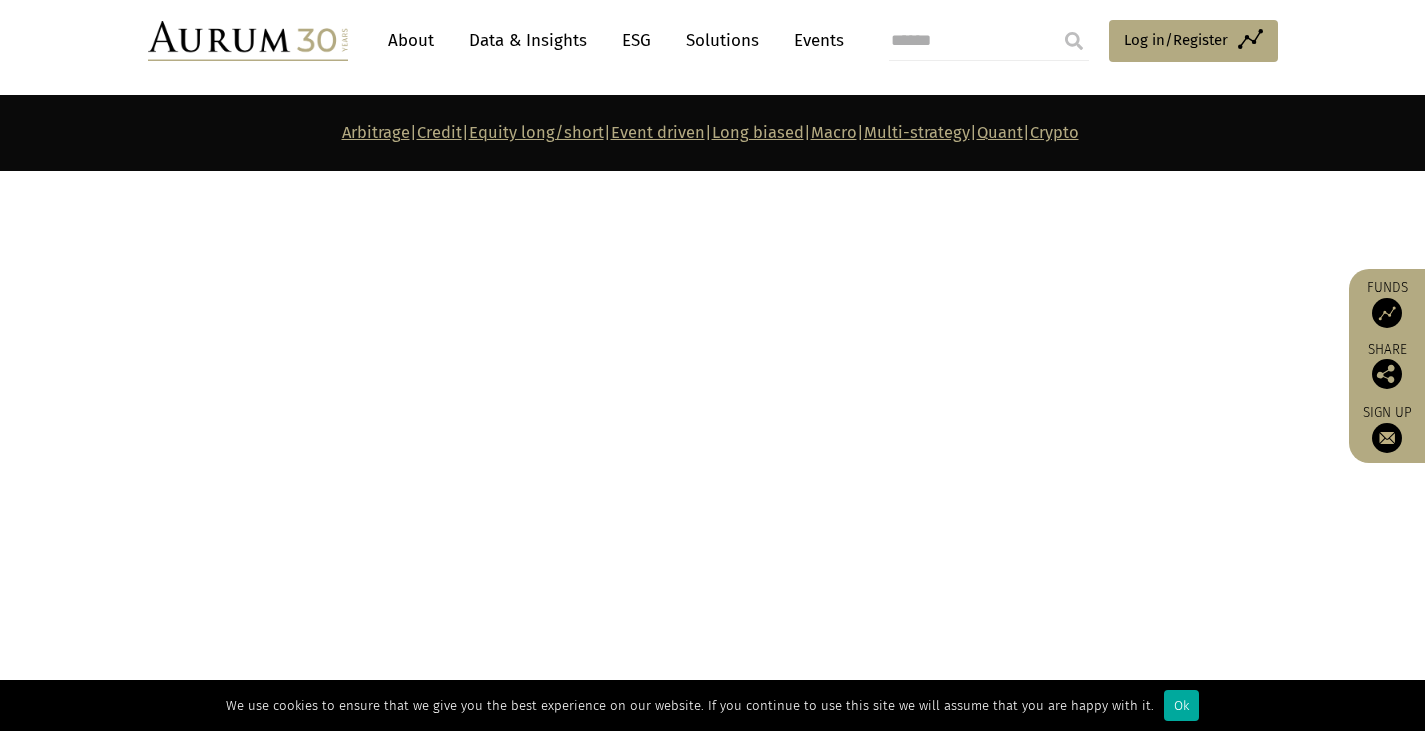 scroll, scrollTop: 9174, scrollLeft: 0, axis: vertical 